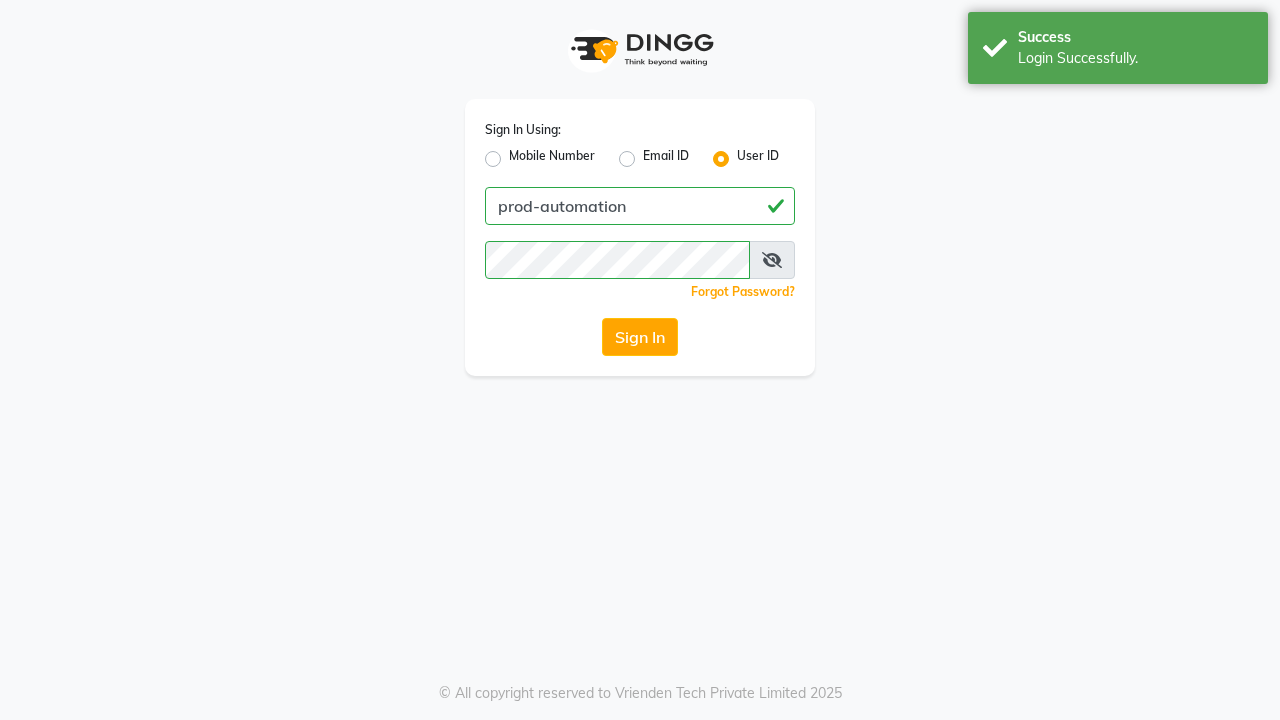 scroll, scrollTop: 0, scrollLeft: 0, axis: both 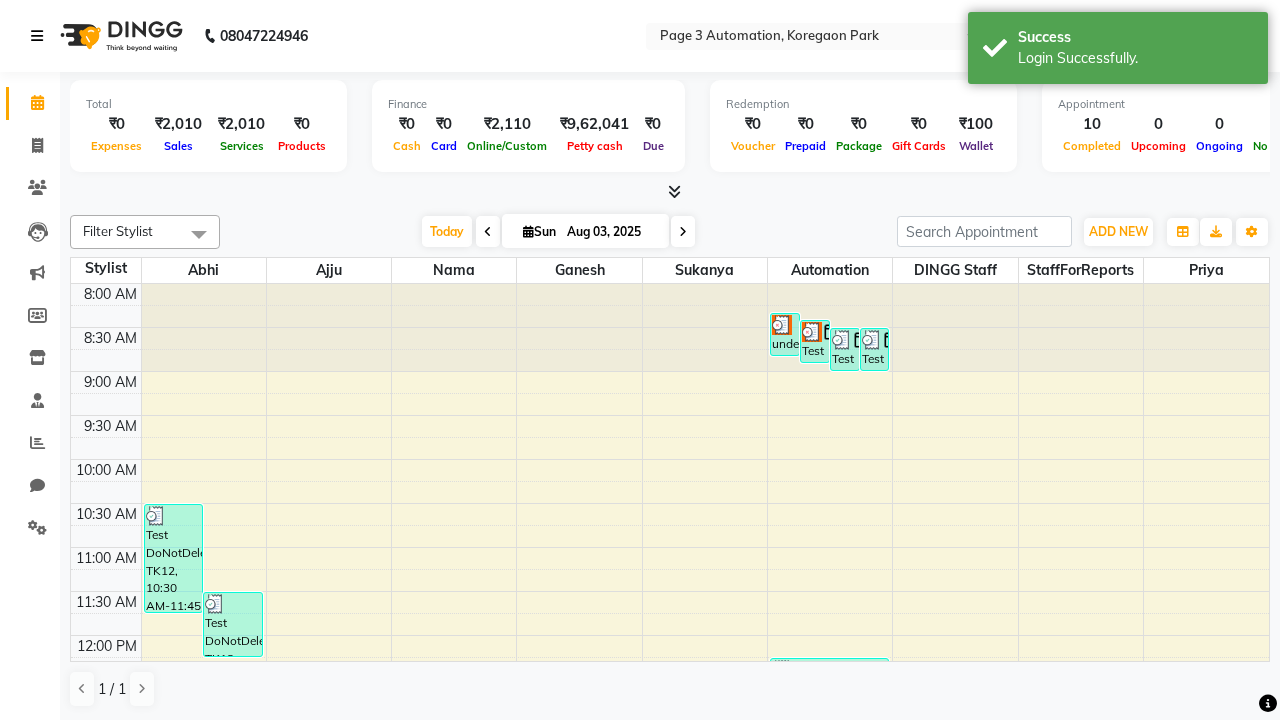 click at bounding box center [37, 36] 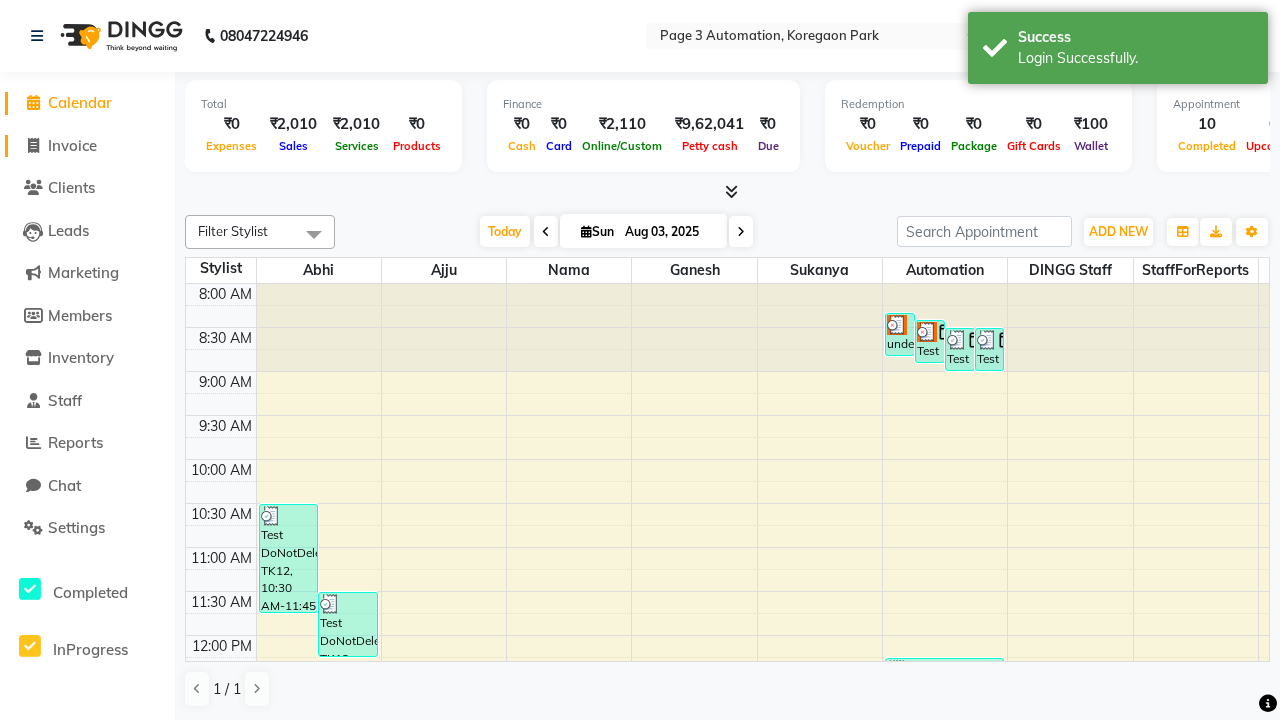 click on "Invoice" 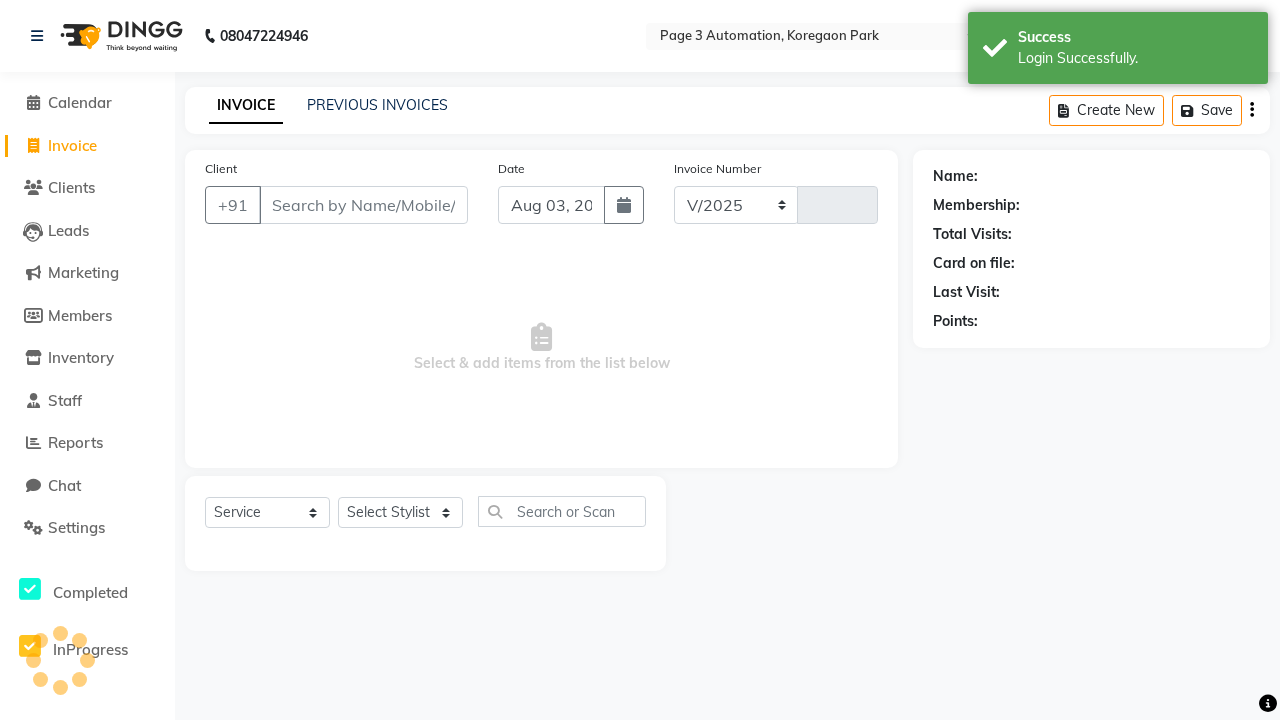 select on "2774" 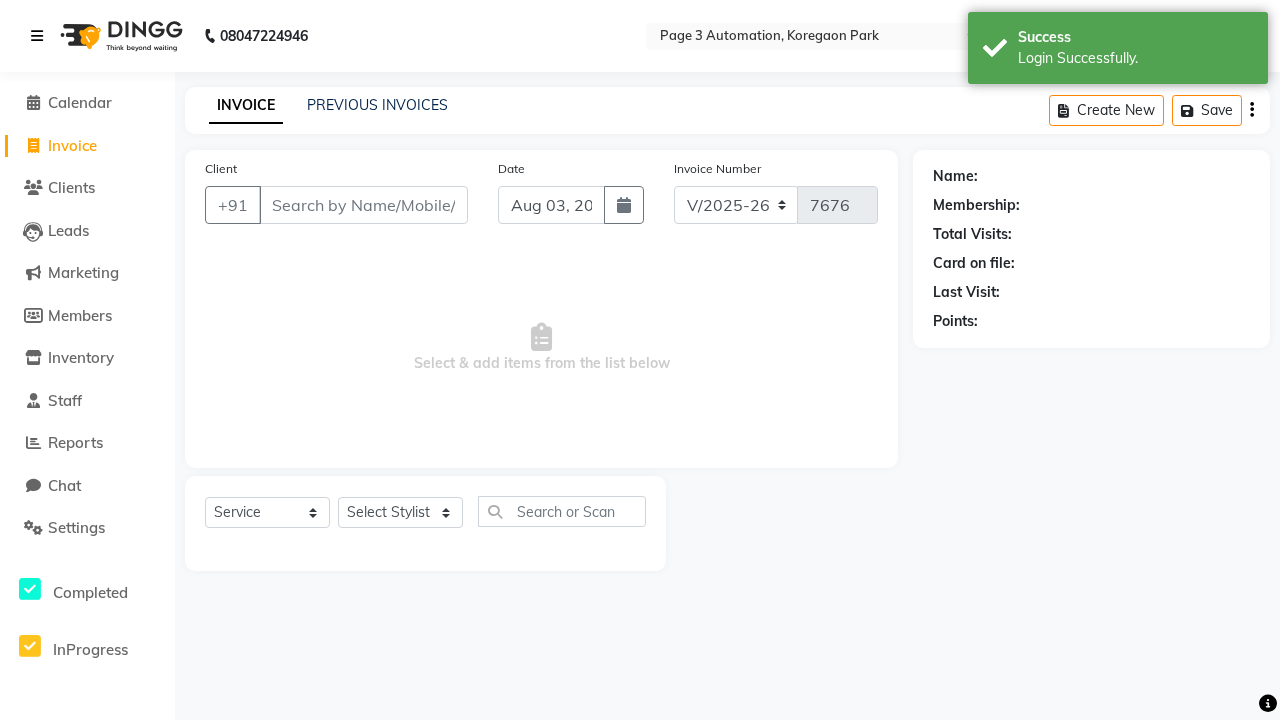 click at bounding box center (37, 36) 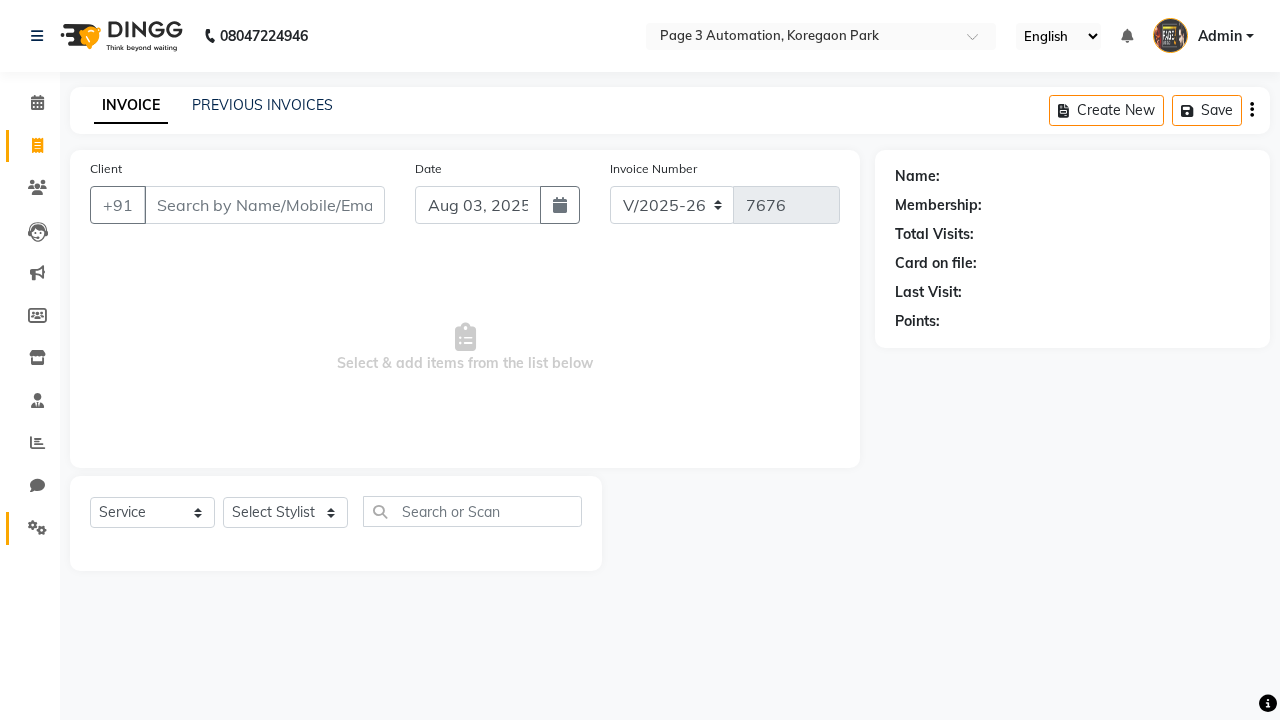 click 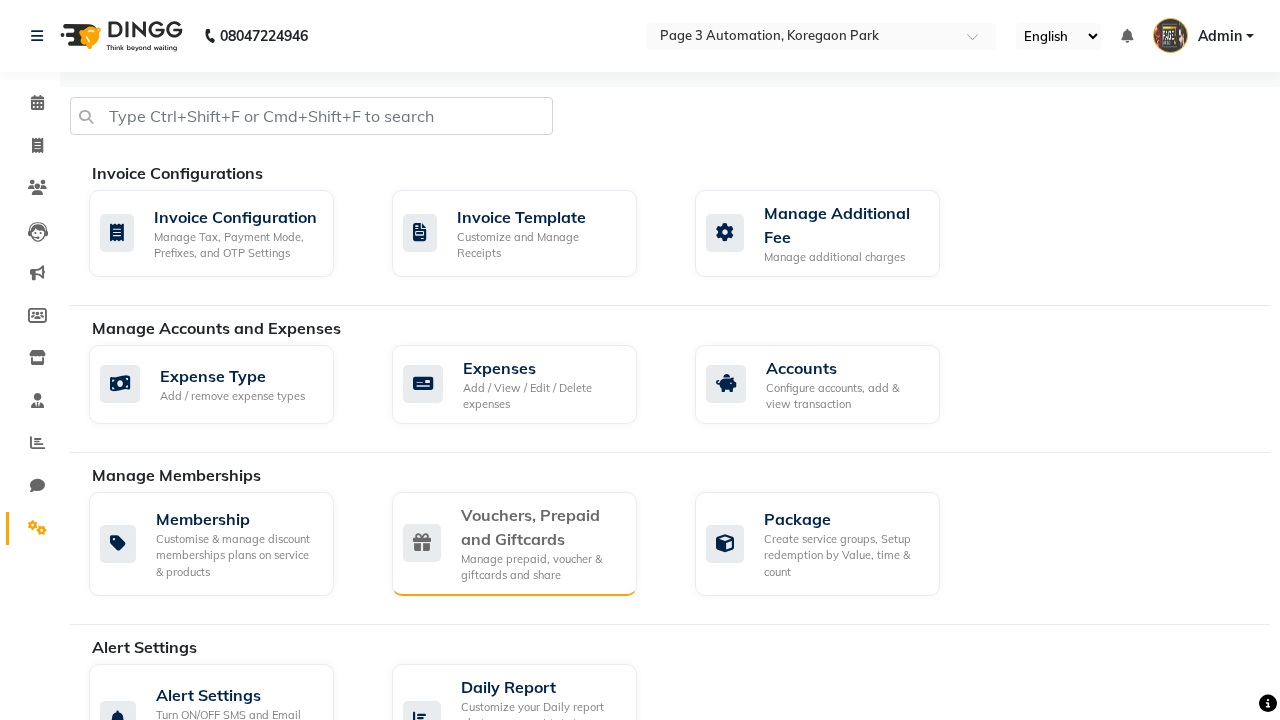 click on "Vouchers, Prepaid and Giftcards" 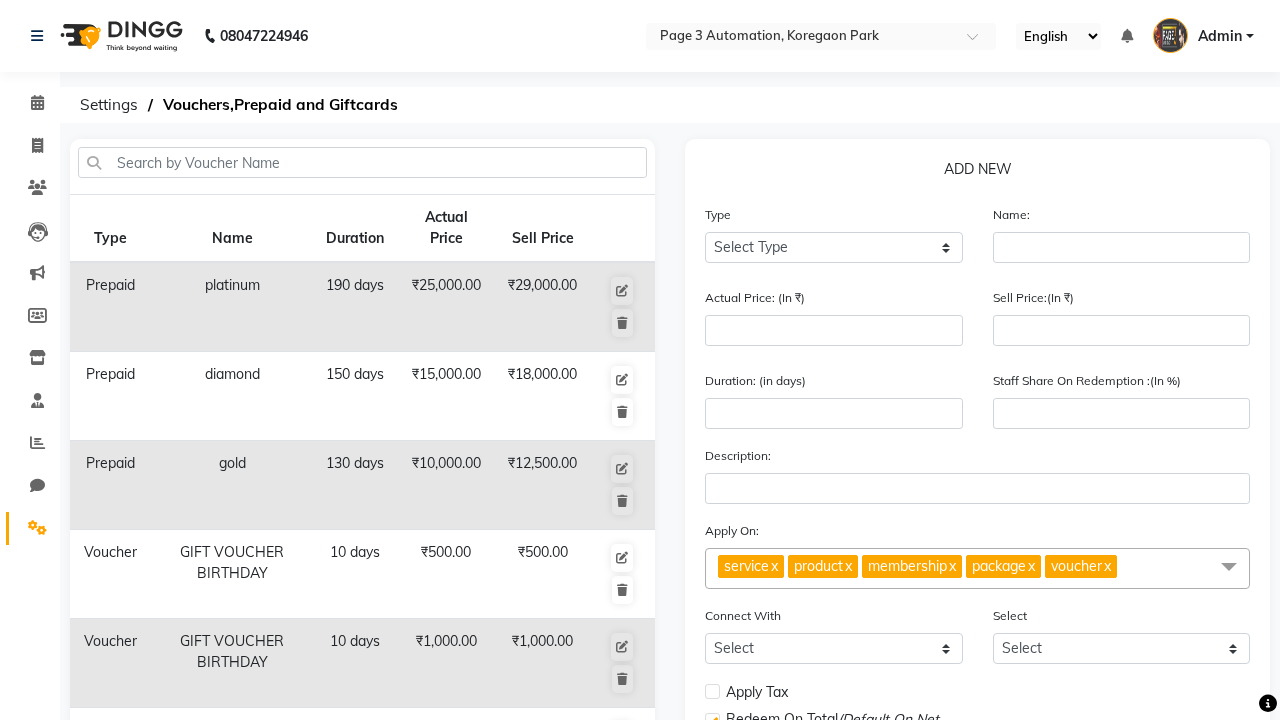 select on "G" 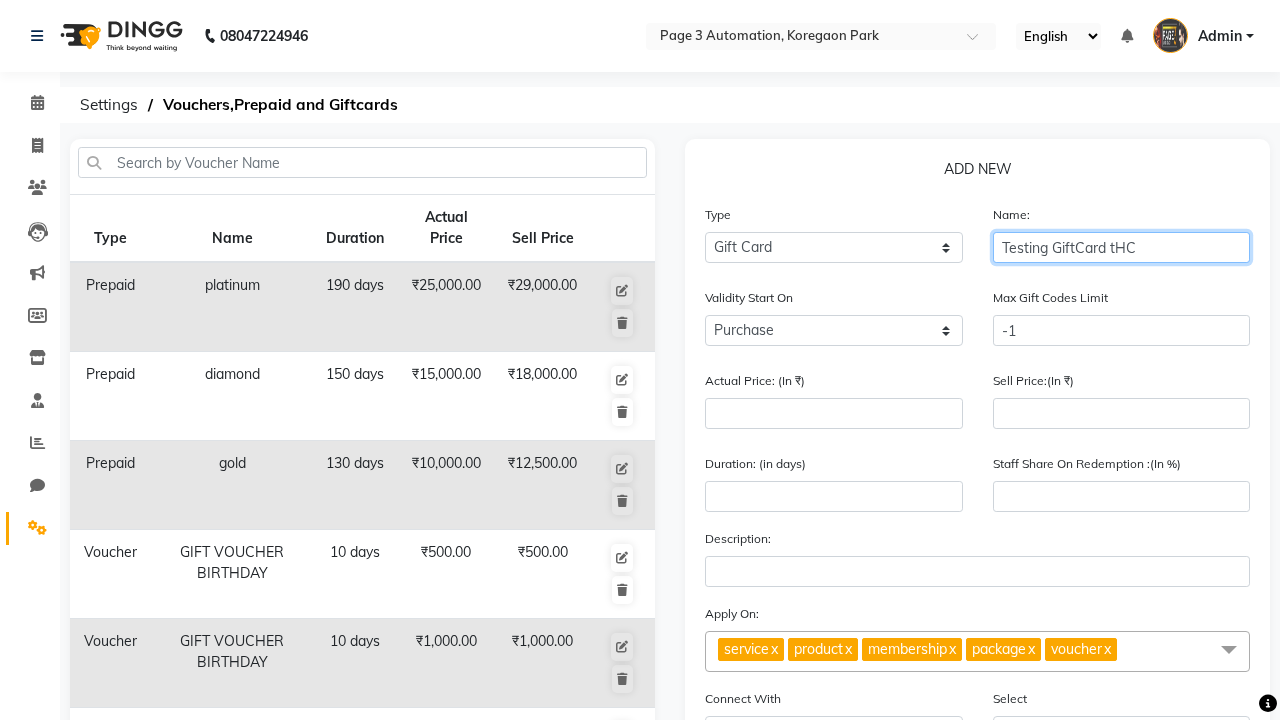type on "Testing GiftCard tHC" 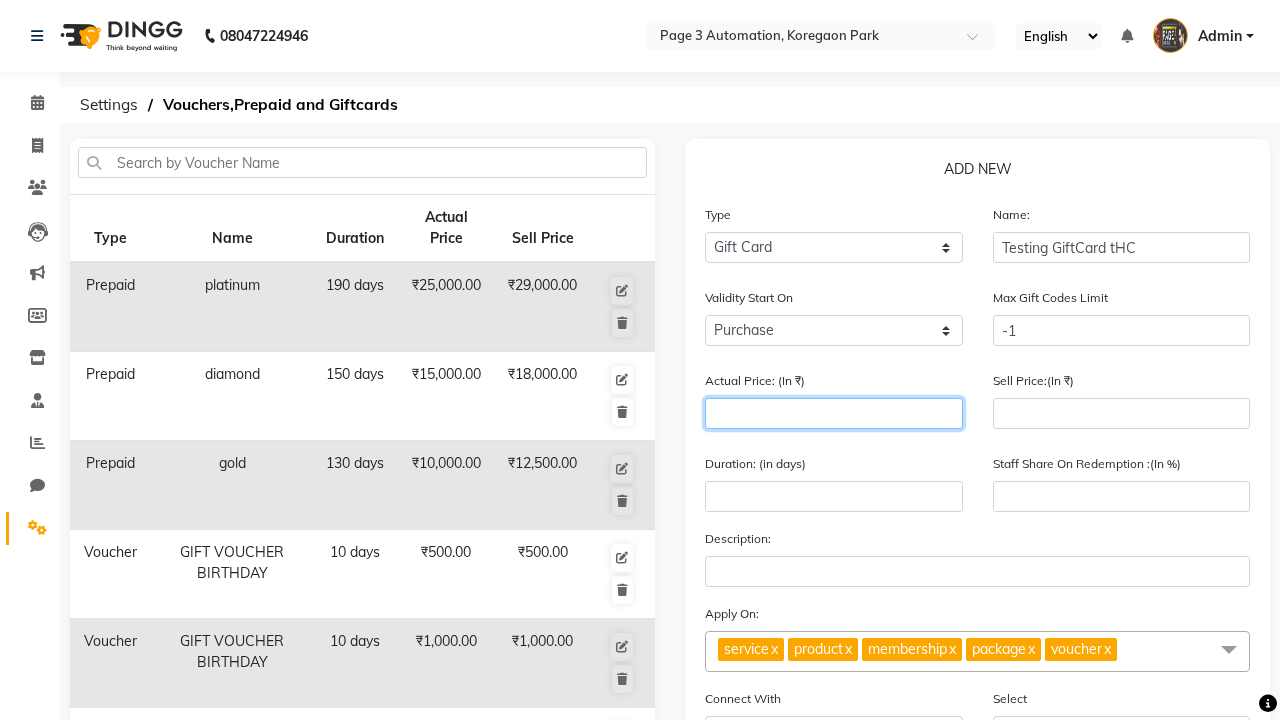 type on "1000" 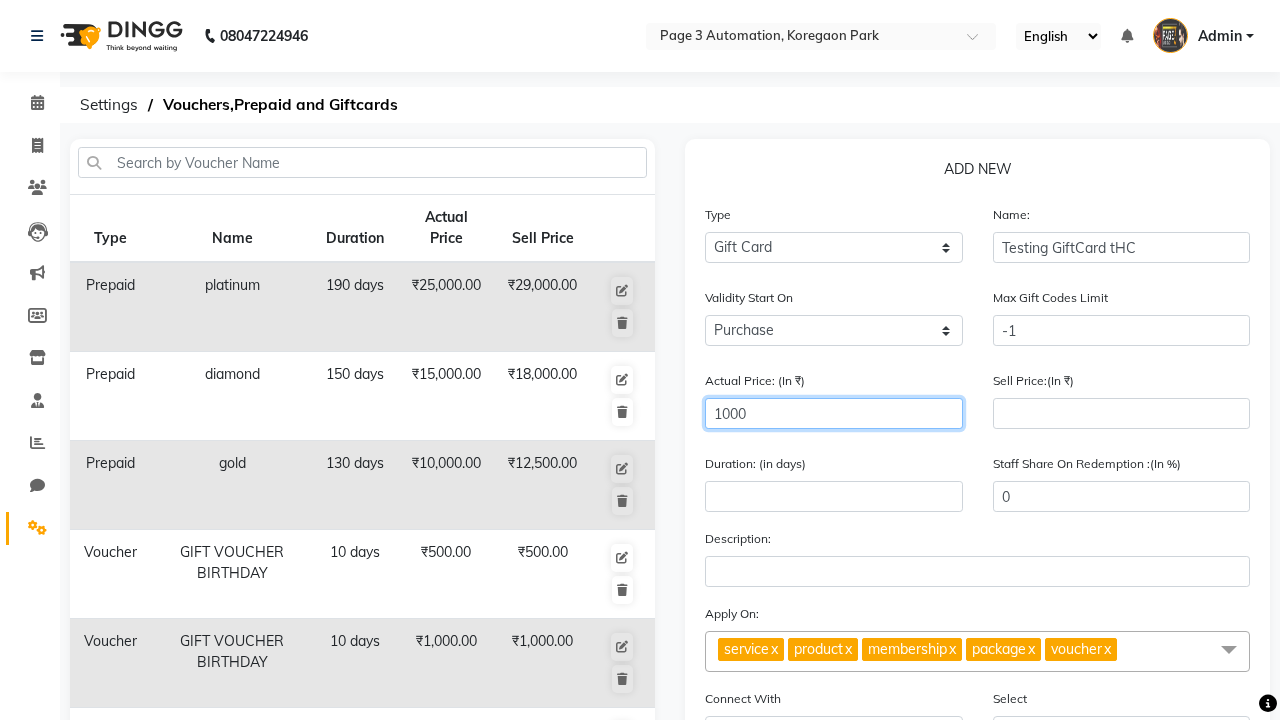 type on "1000" 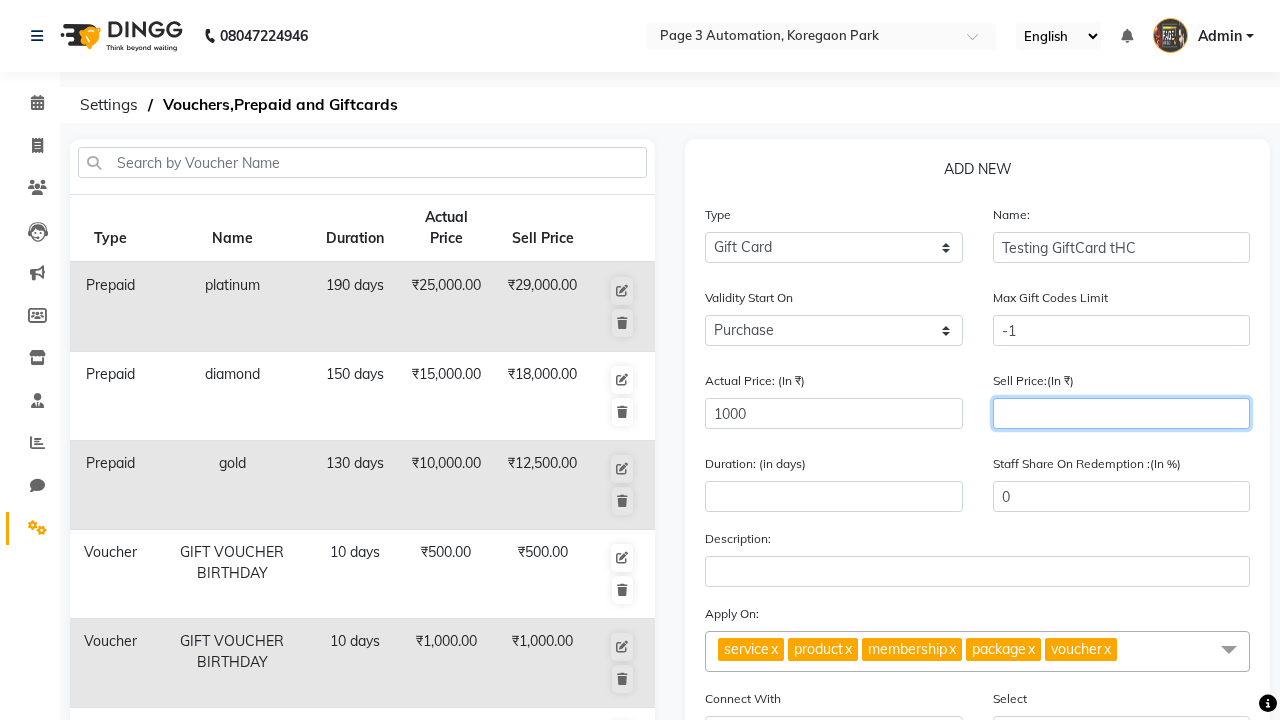 type on "900" 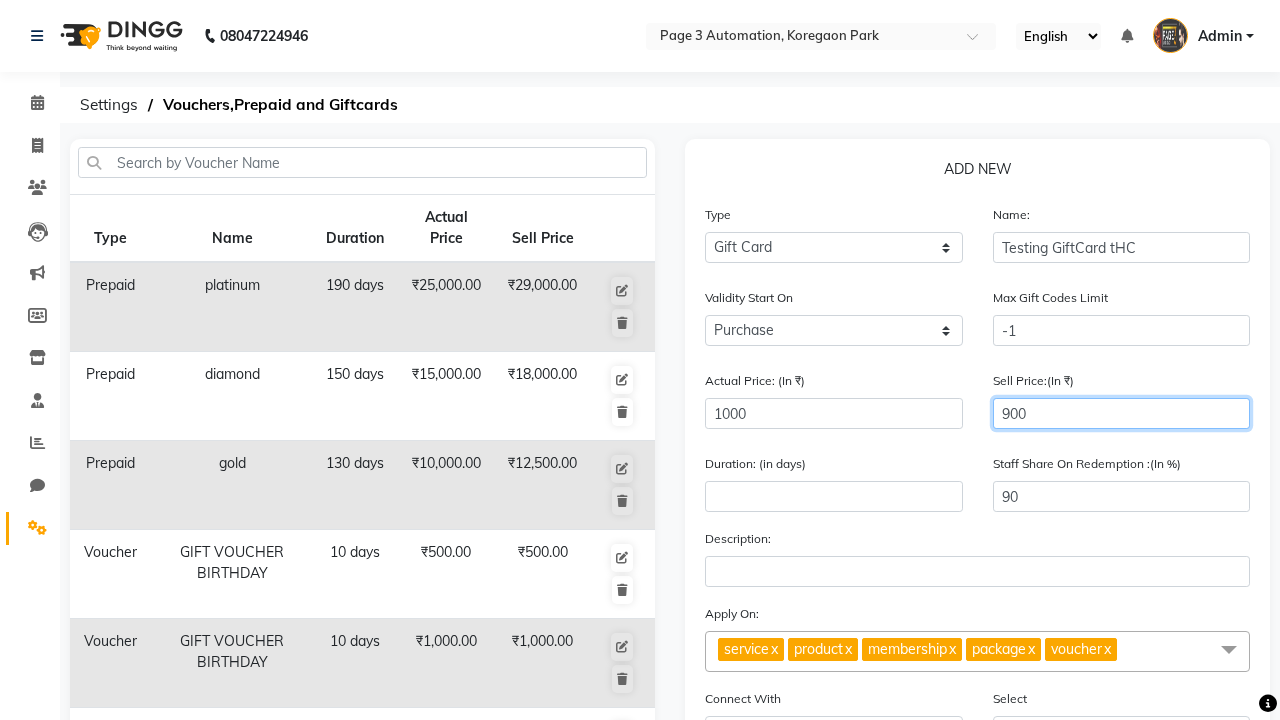 type on "900" 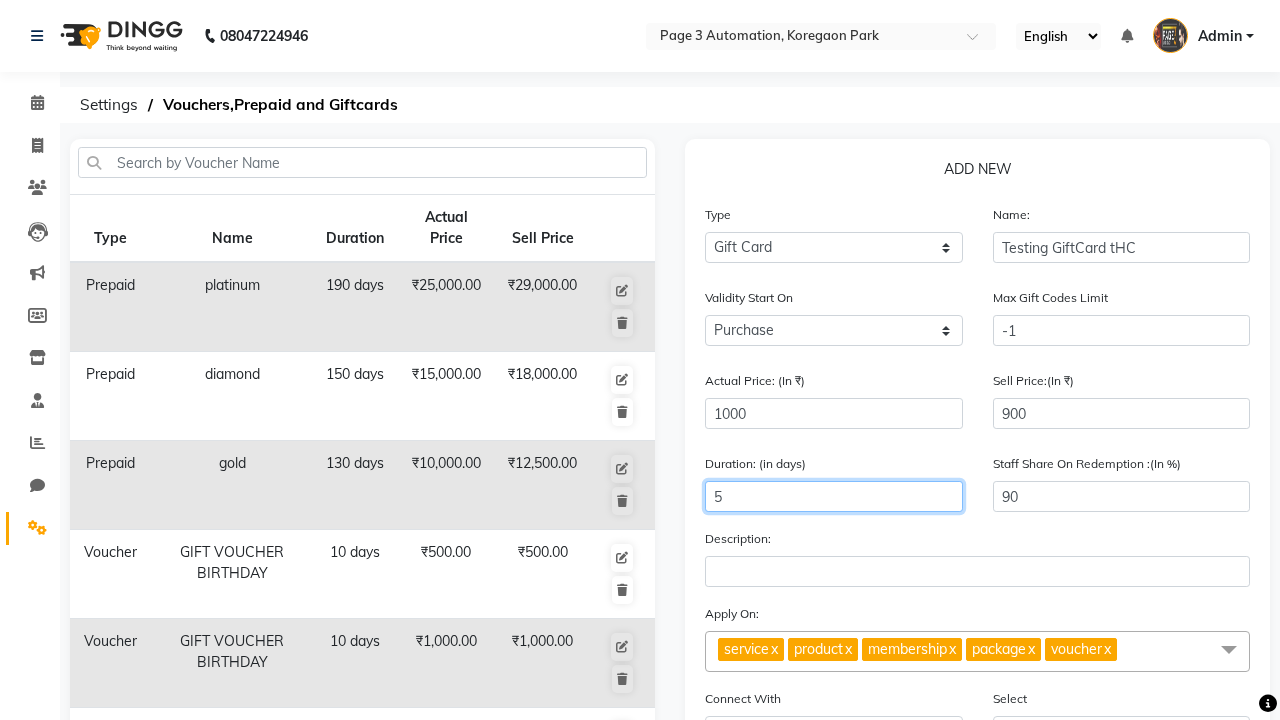 type on "5" 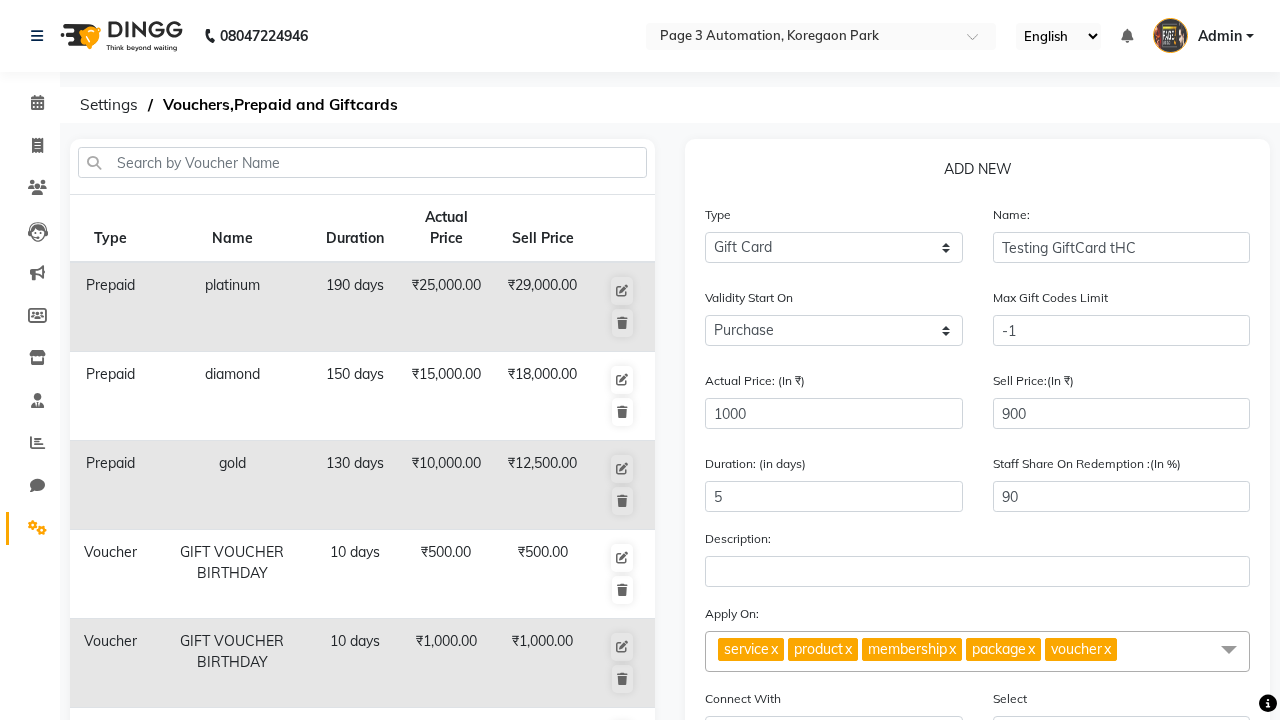 click on "Save" 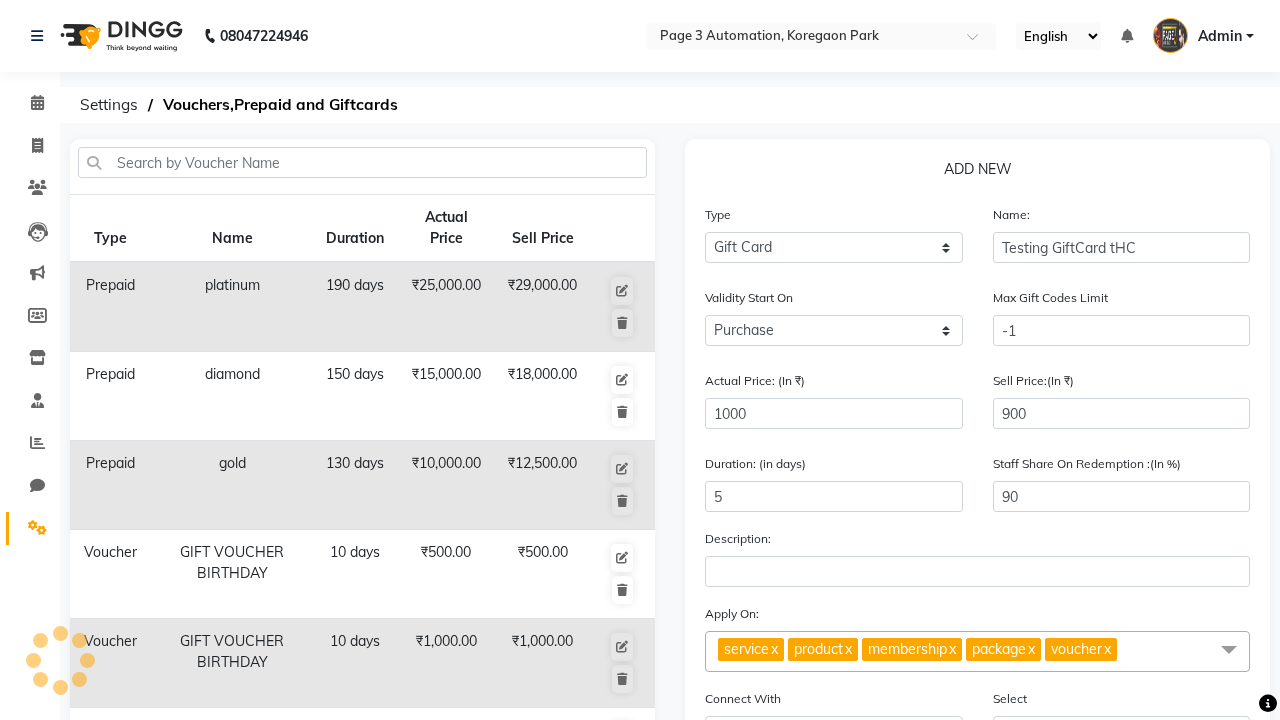 select 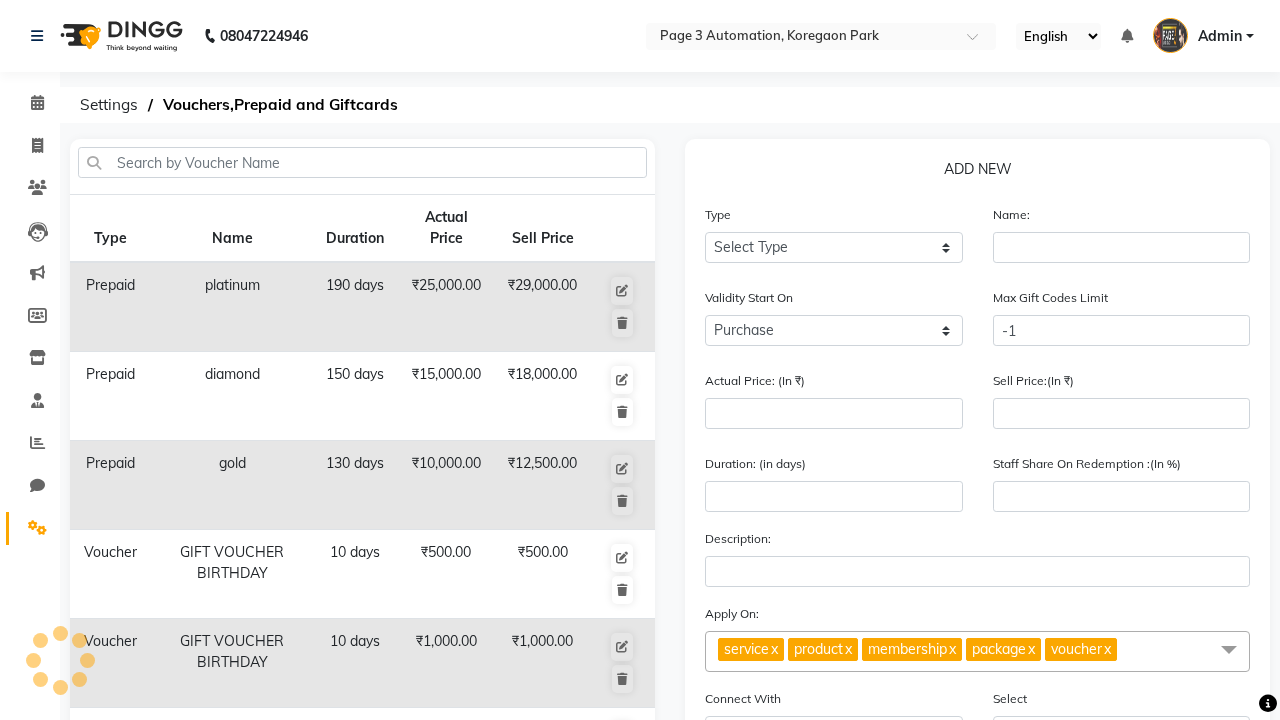 scroll, scrollTop: 522, scrollLeft: 0, axis: vertical 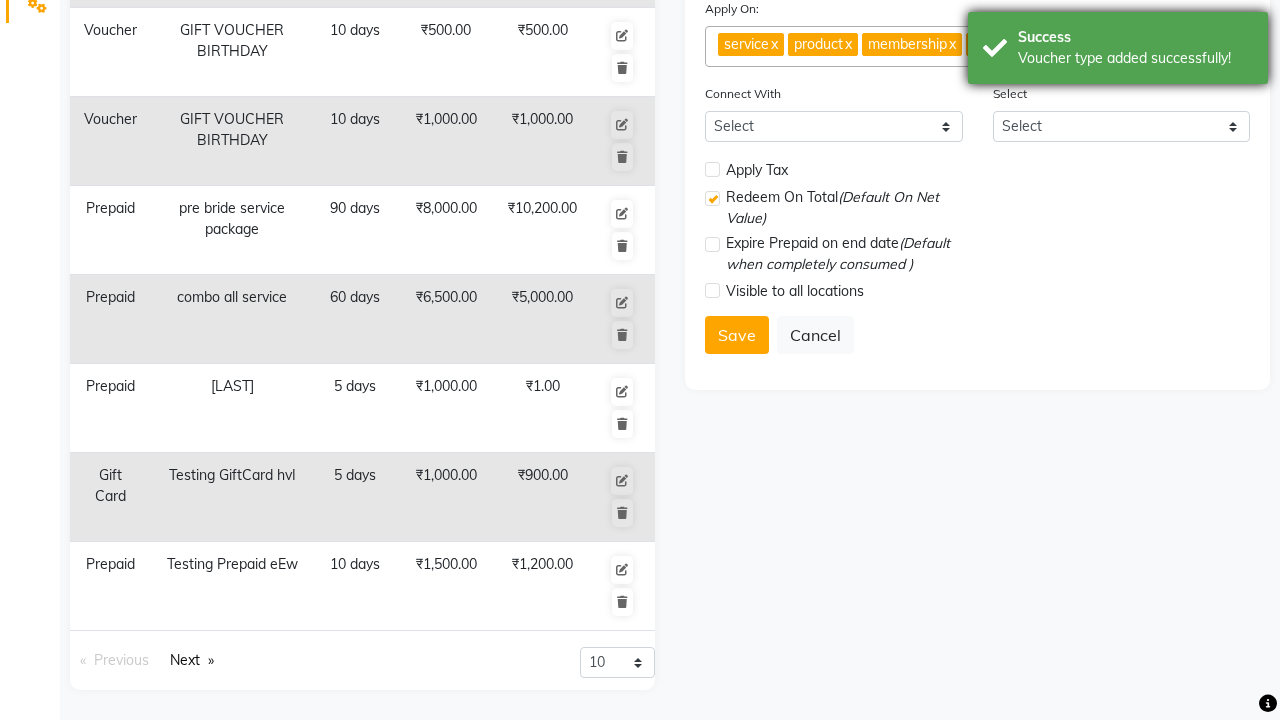 click on "Voucher type added successfully!" at bounding box center (1135, 58) 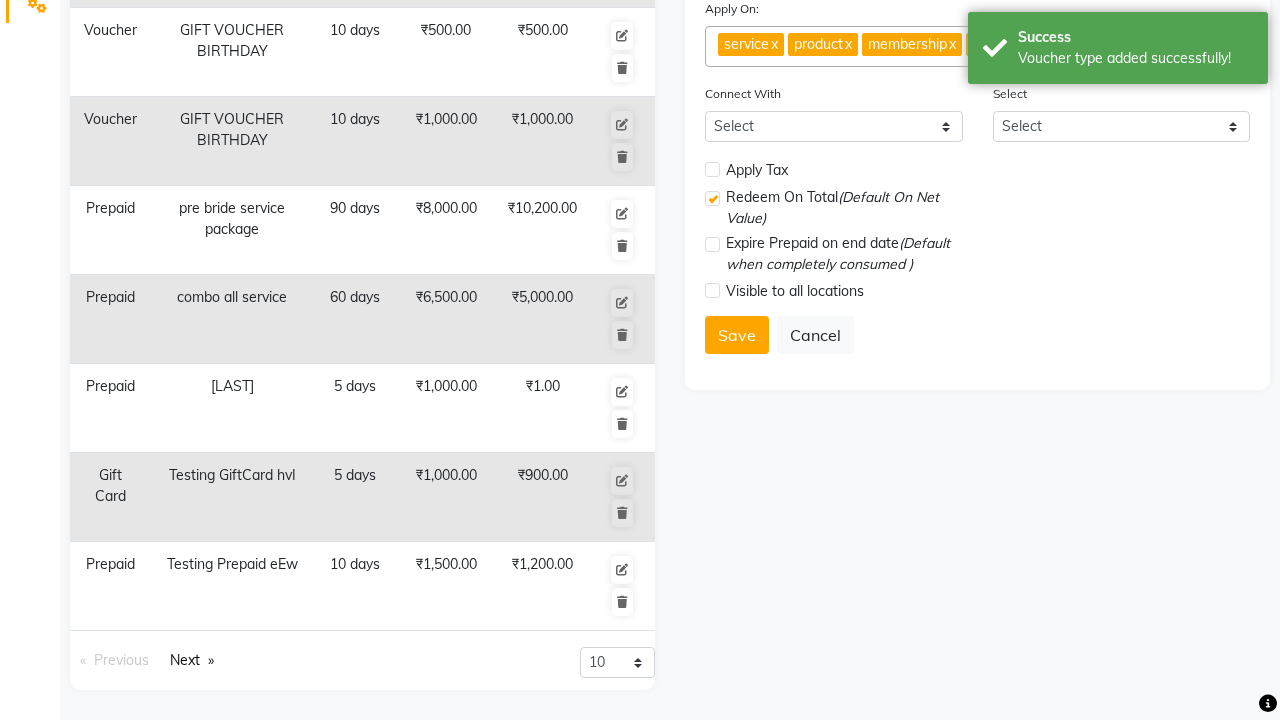 click at bounding box center [37, -486] 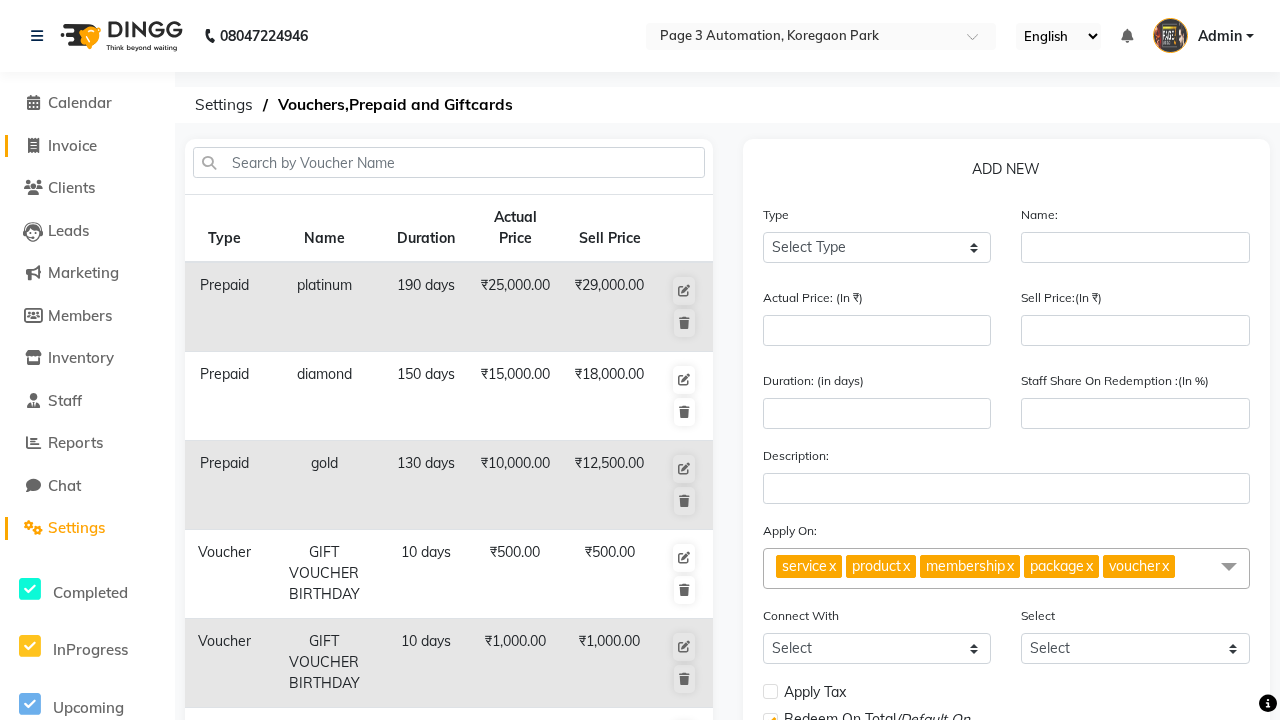 click on "Invoice" 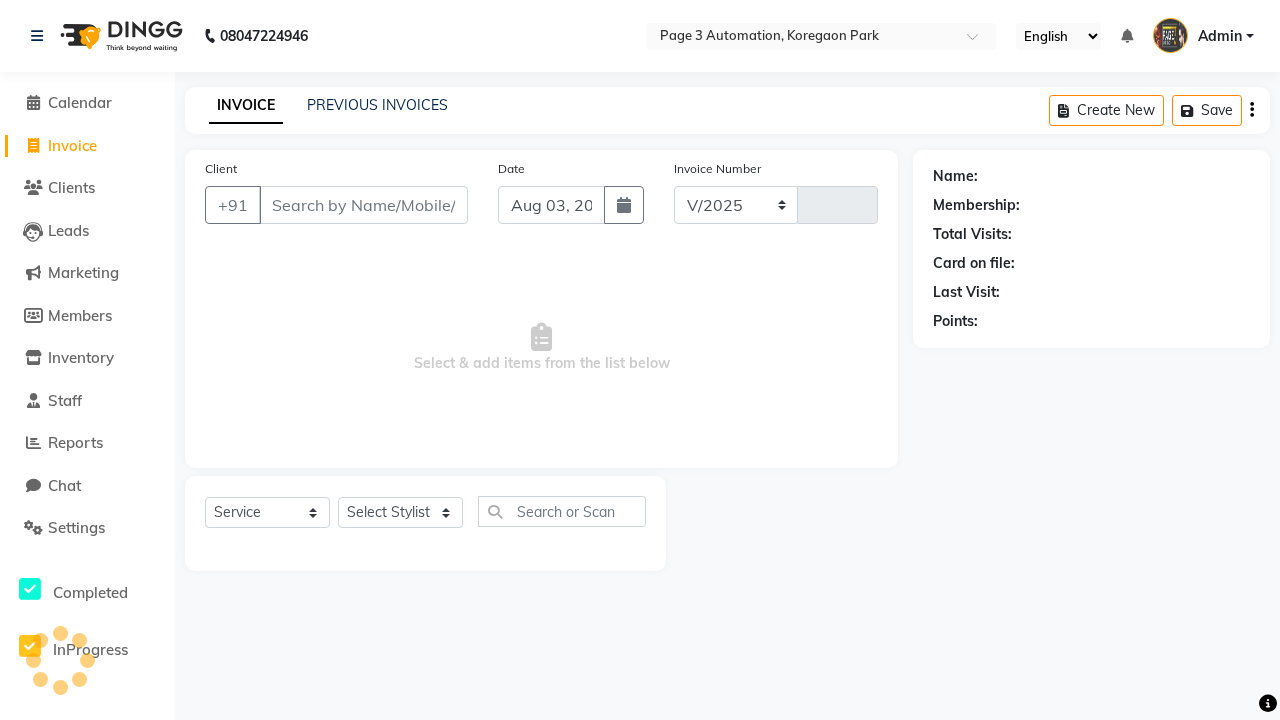 select on "2774" 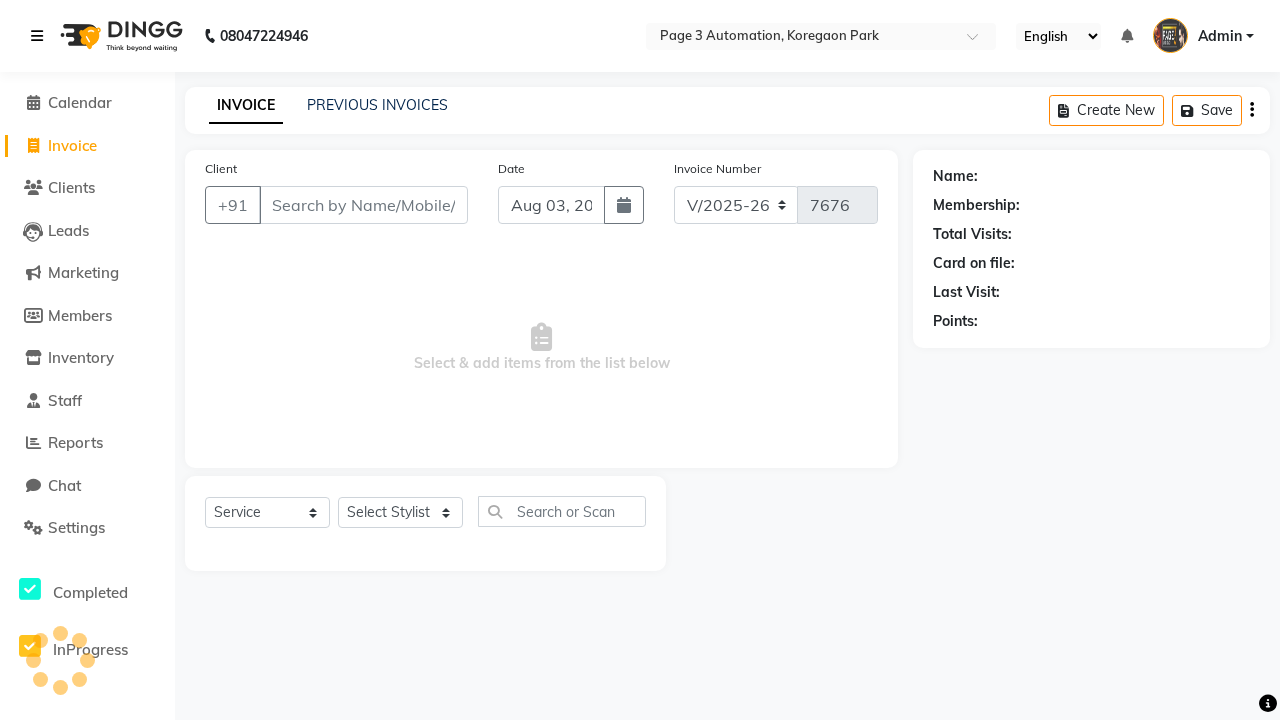 click at bounding box center [37, 36] 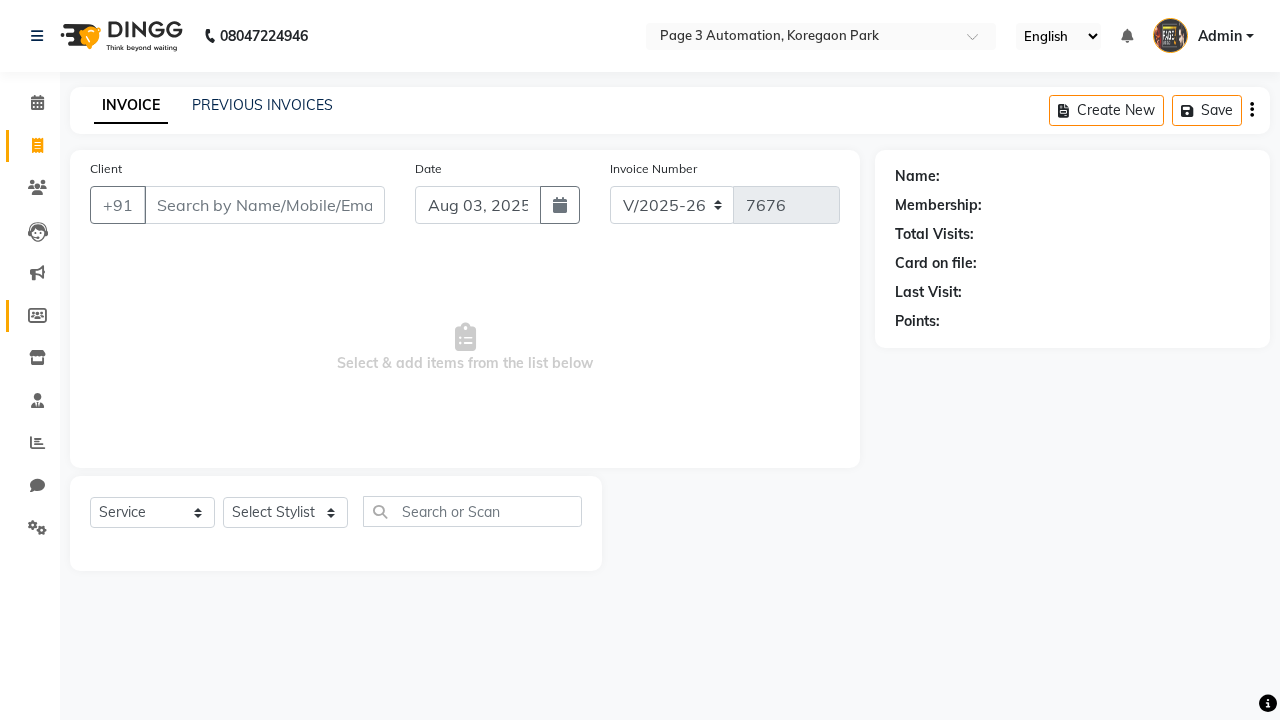 click 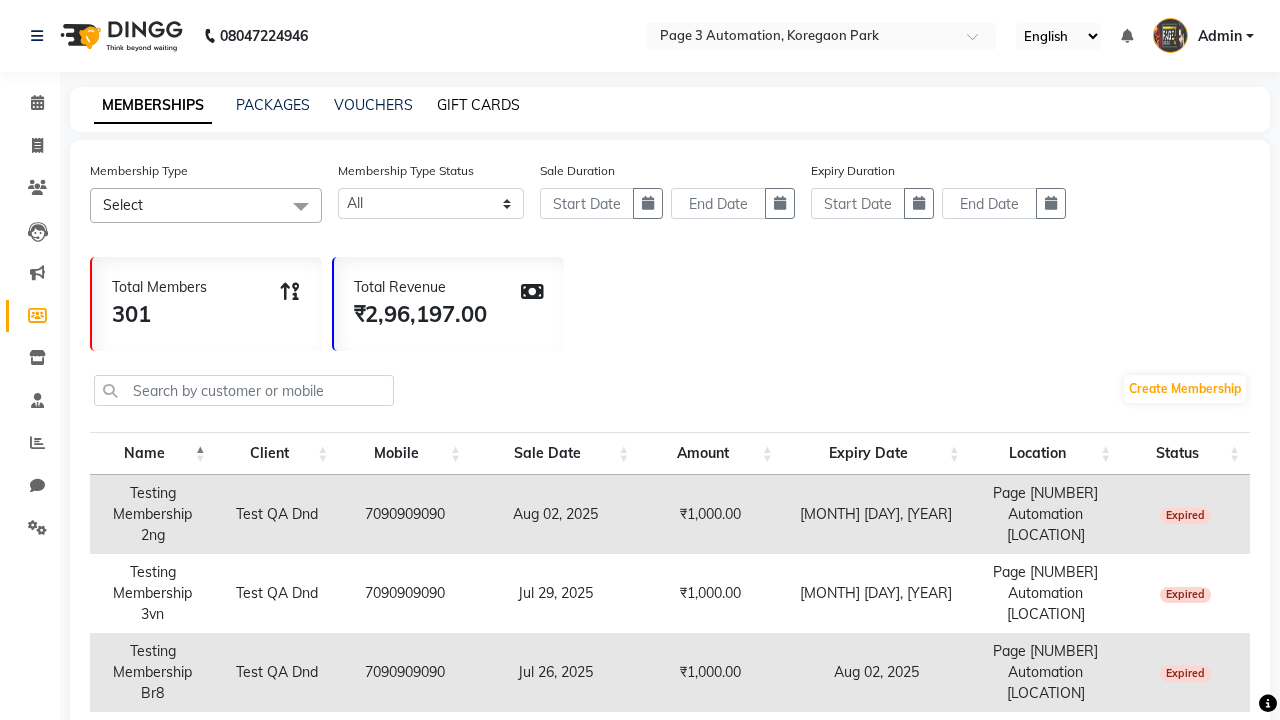 click on "GIFT CARDS" 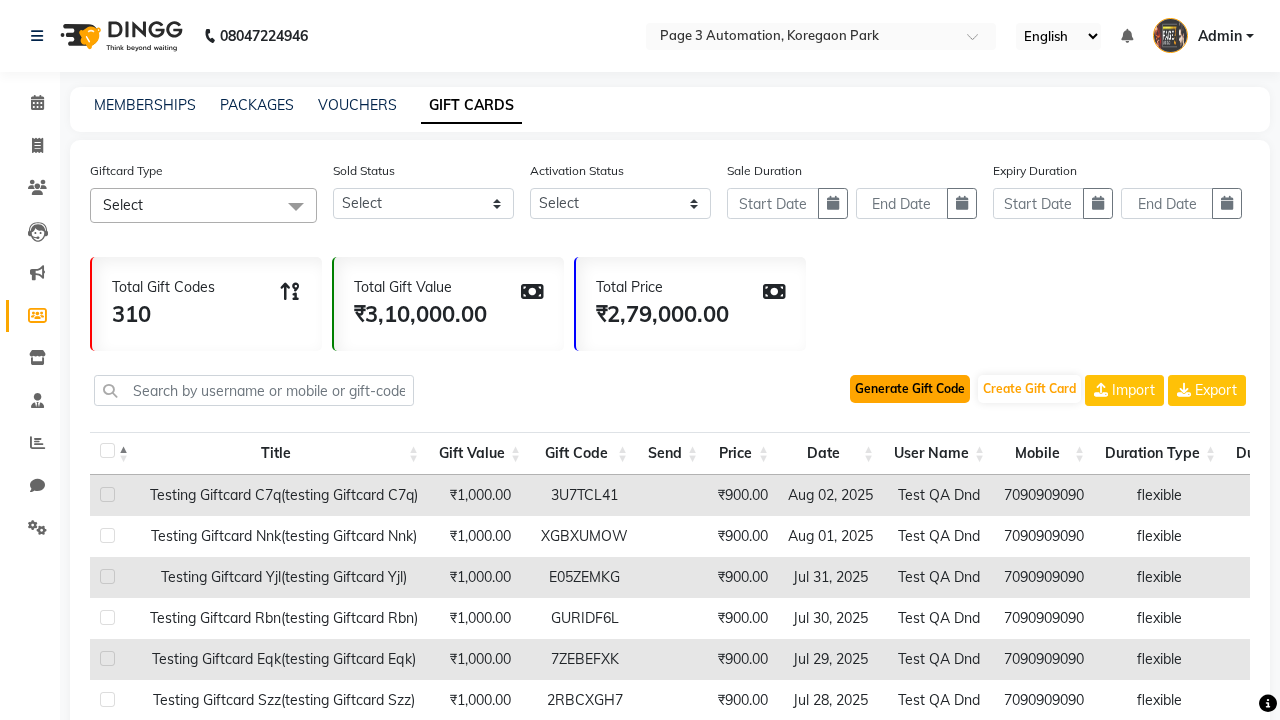 click on "Generate Gift Code" 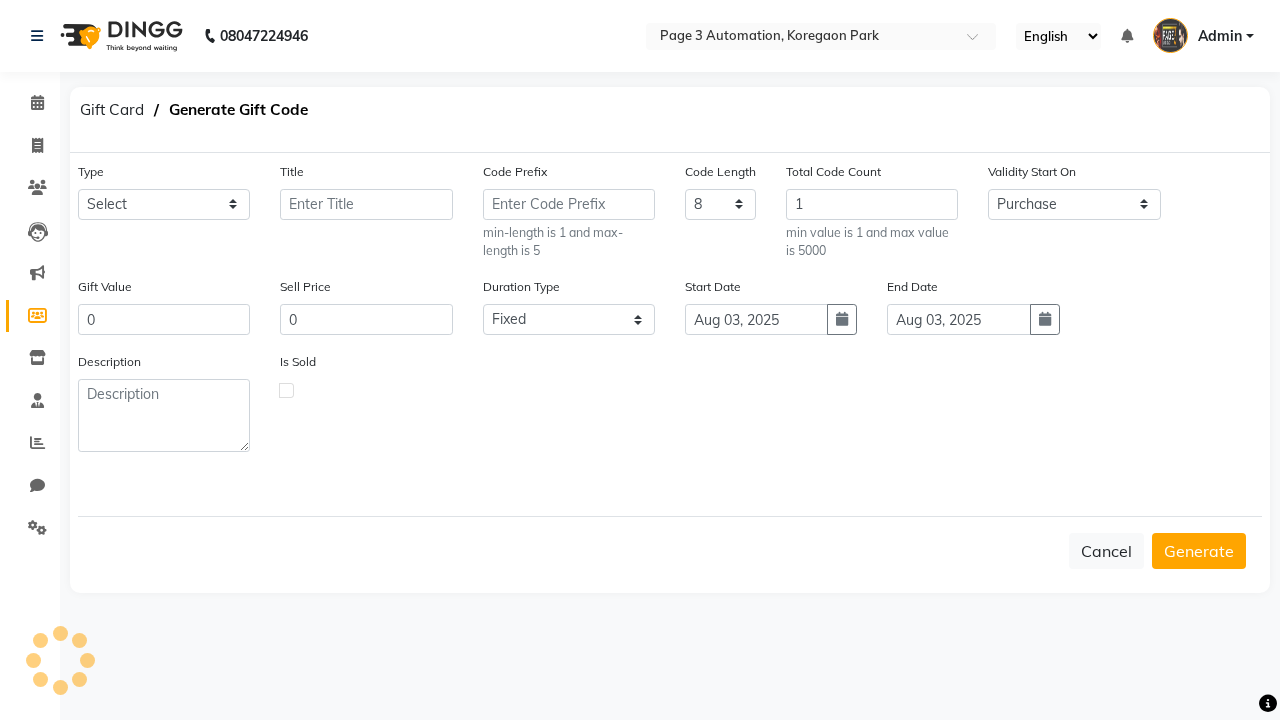select on "23970" 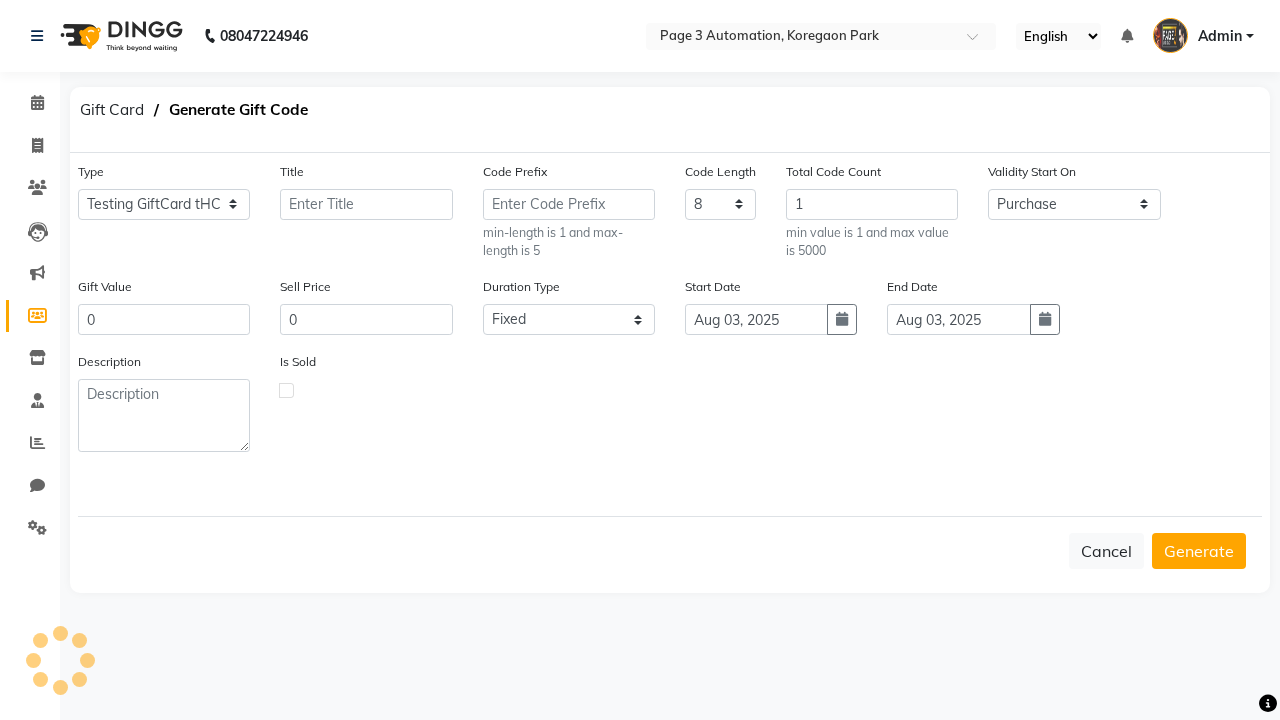 type on "Testing GiftCard tHC" 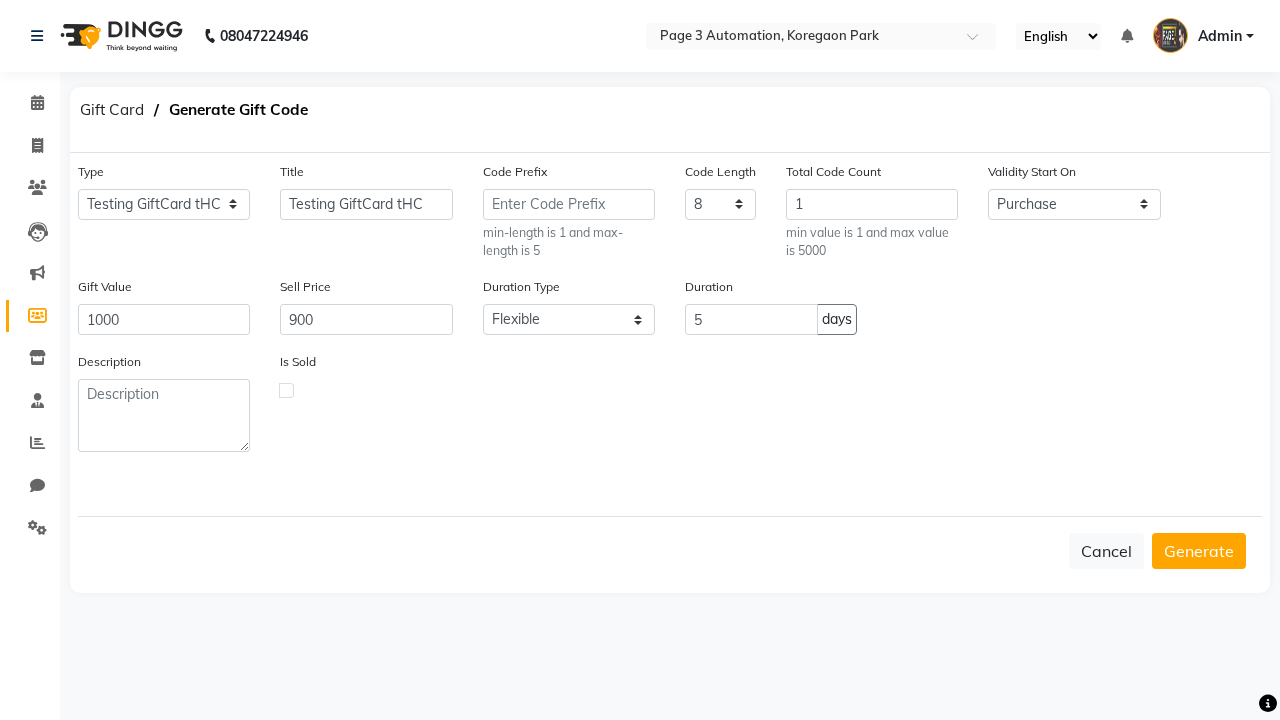 click 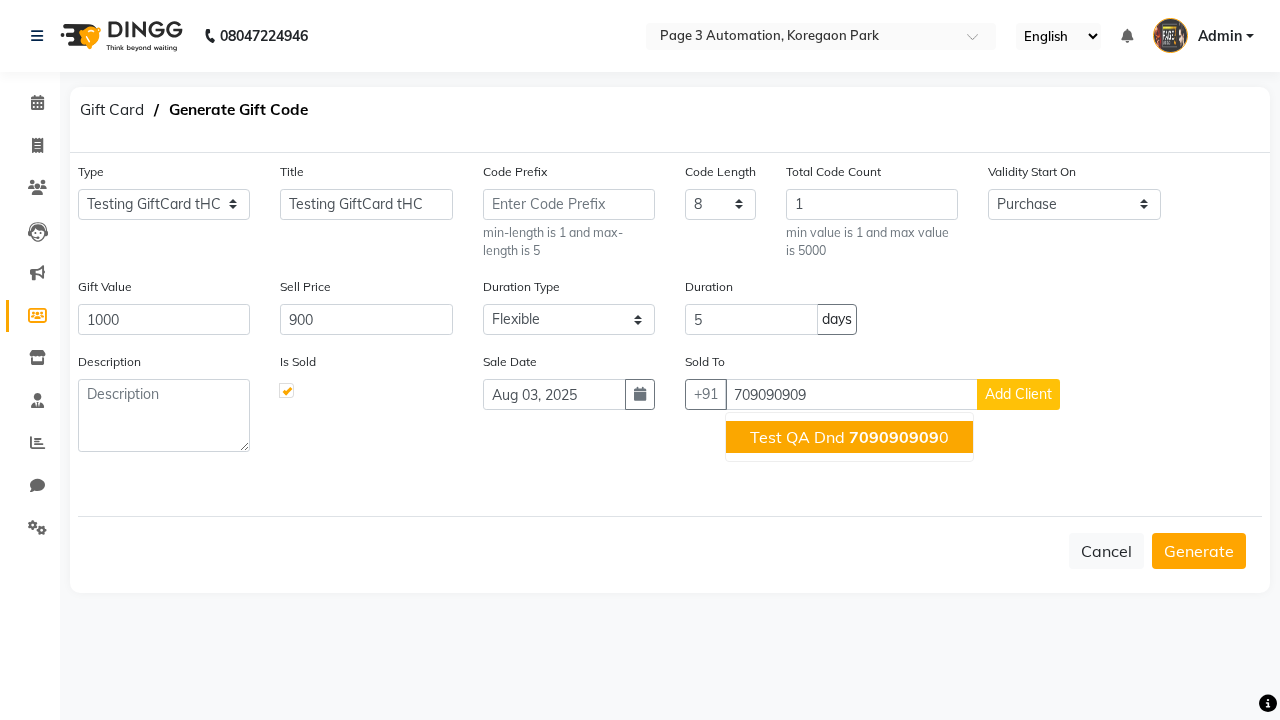 click on "709090909" 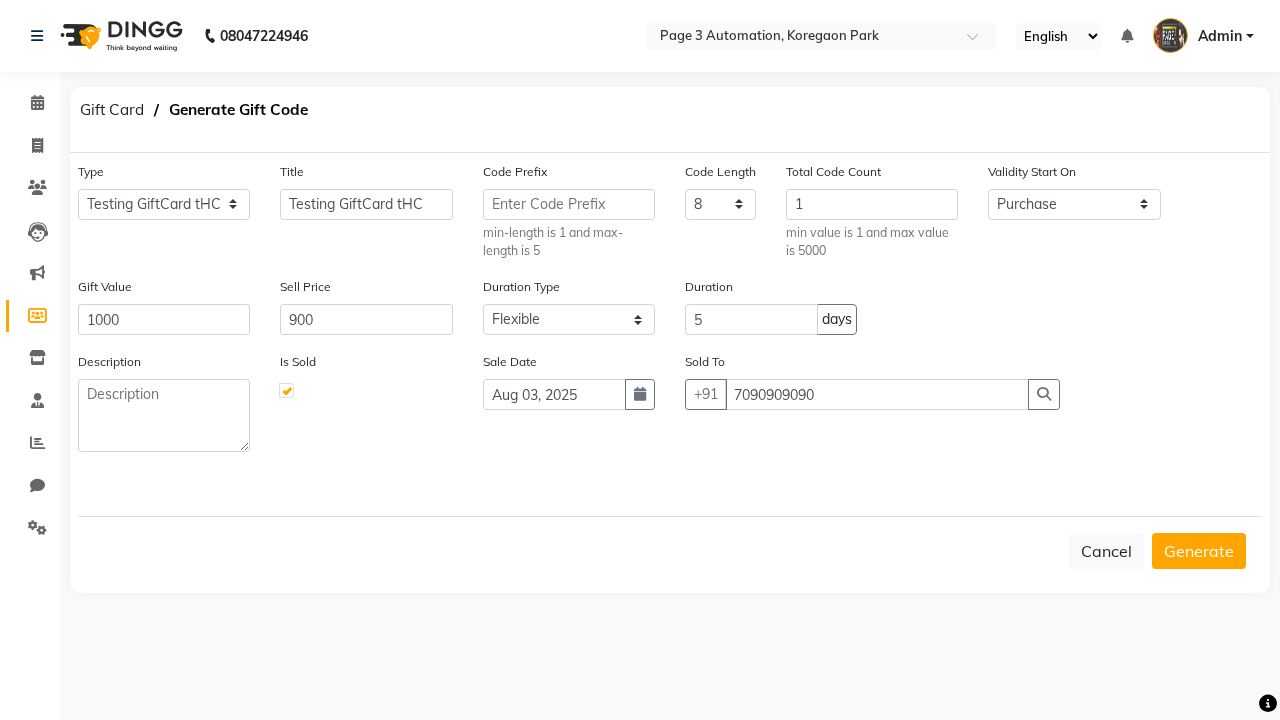 type on "7090909090" 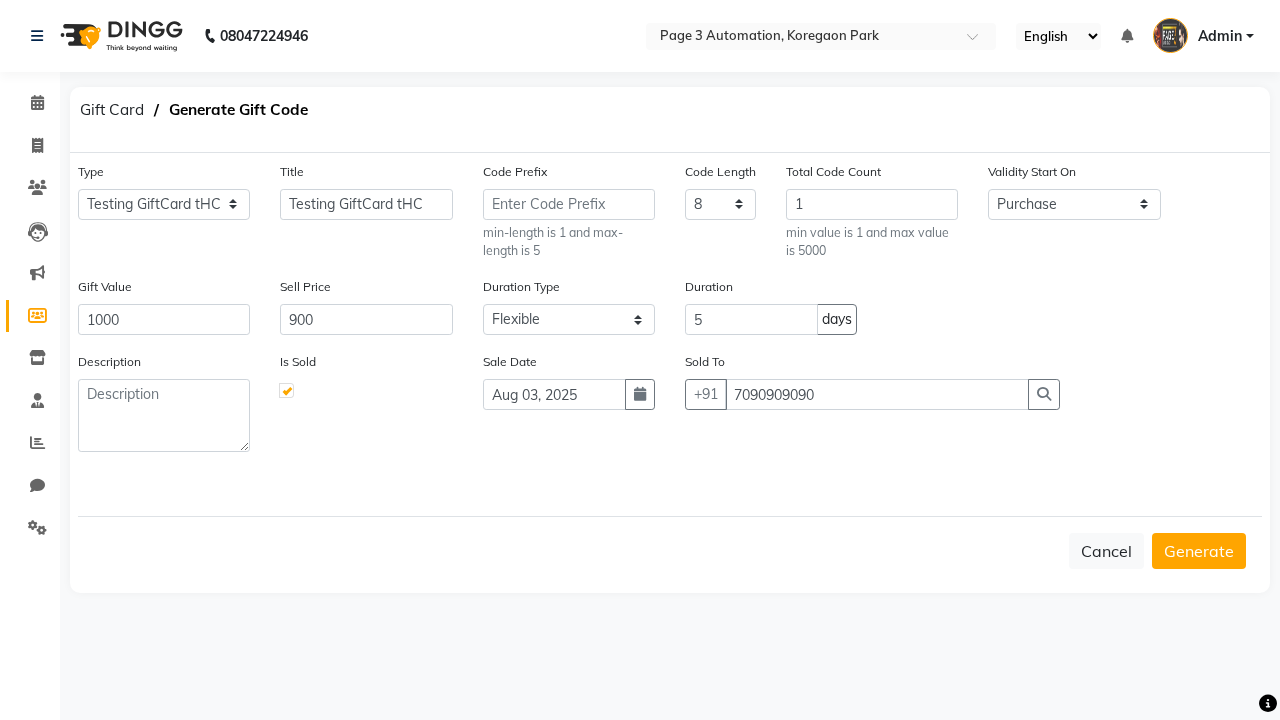 click on "Generate" 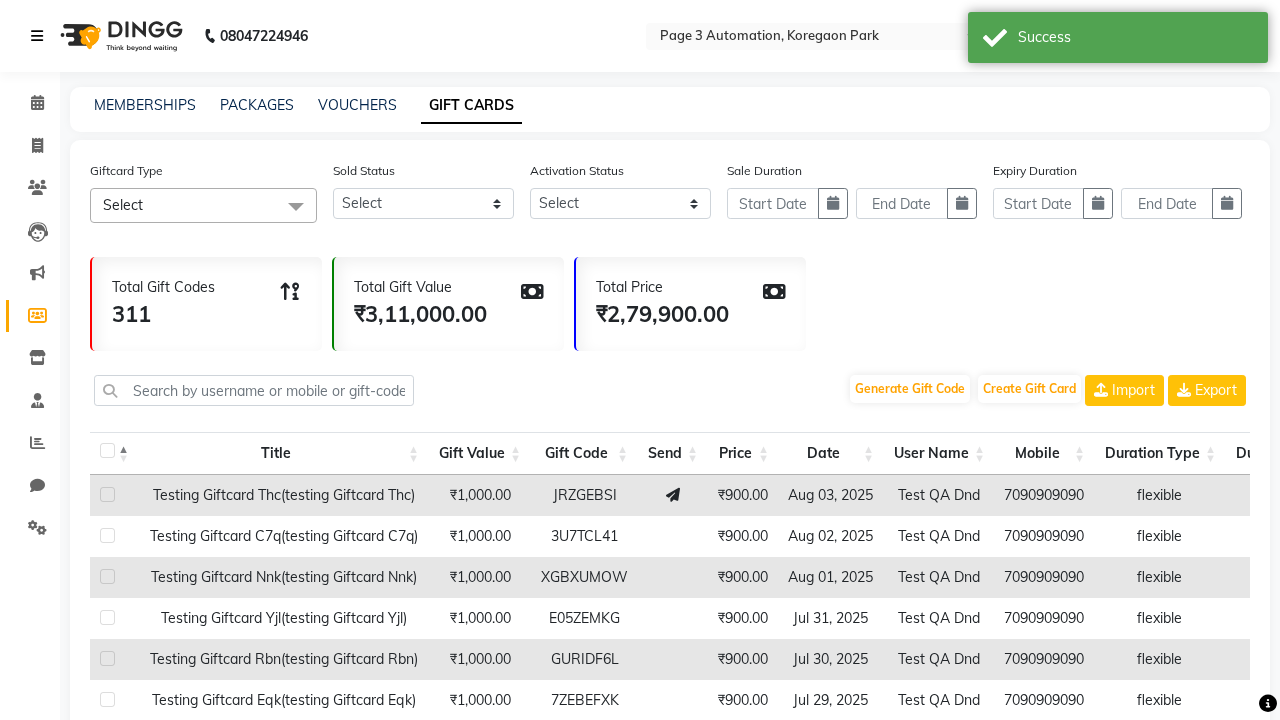 click at bounding box center [37, 36] 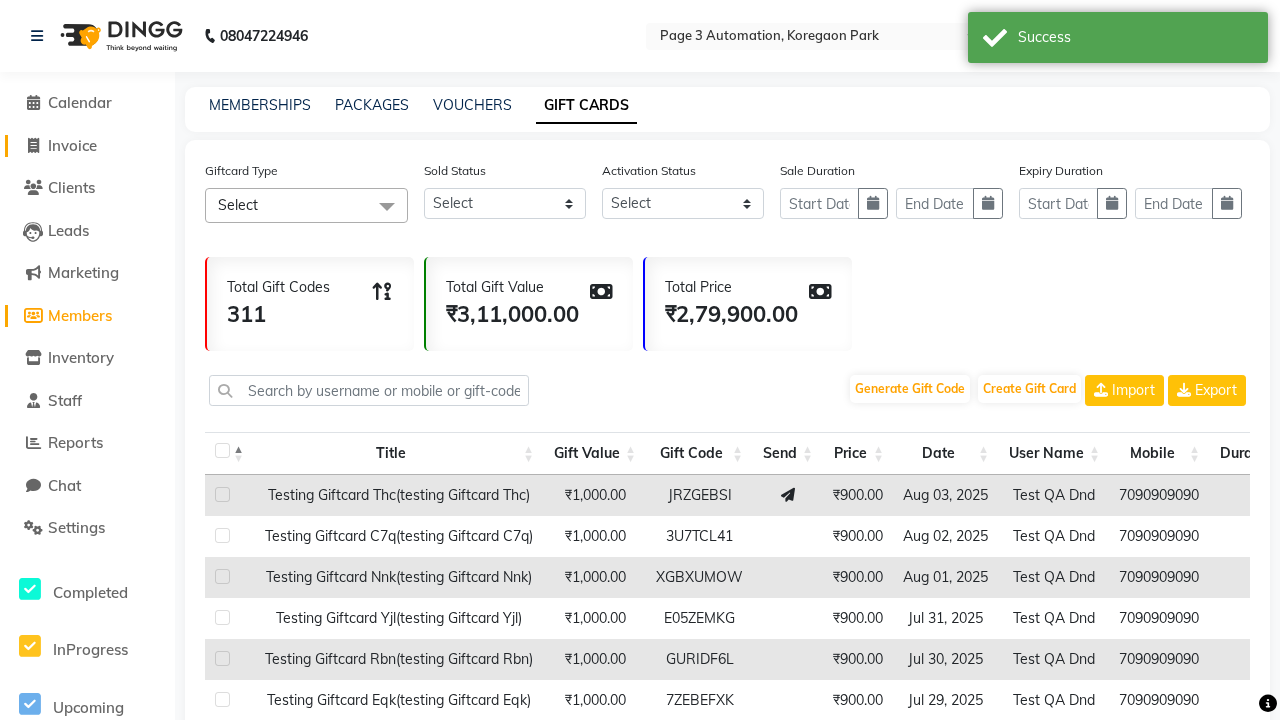 click on "Invoice" 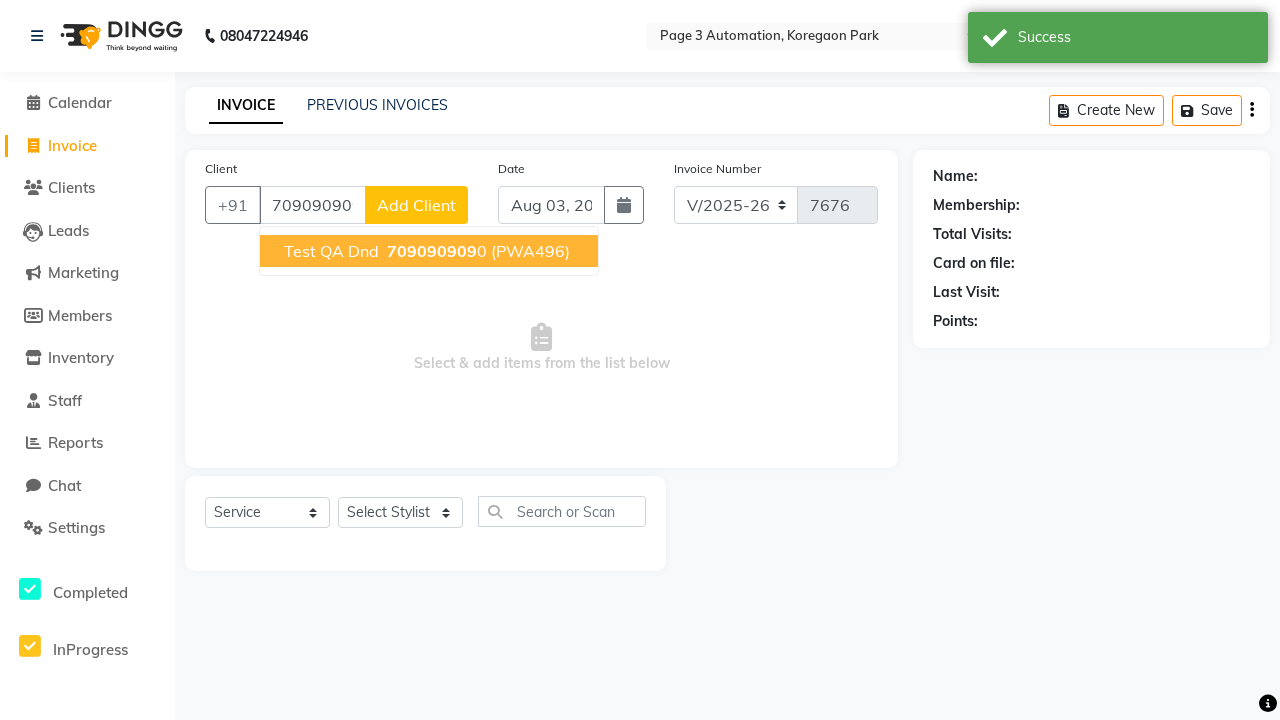 click on "709090909" at bounding box center (432, 251) 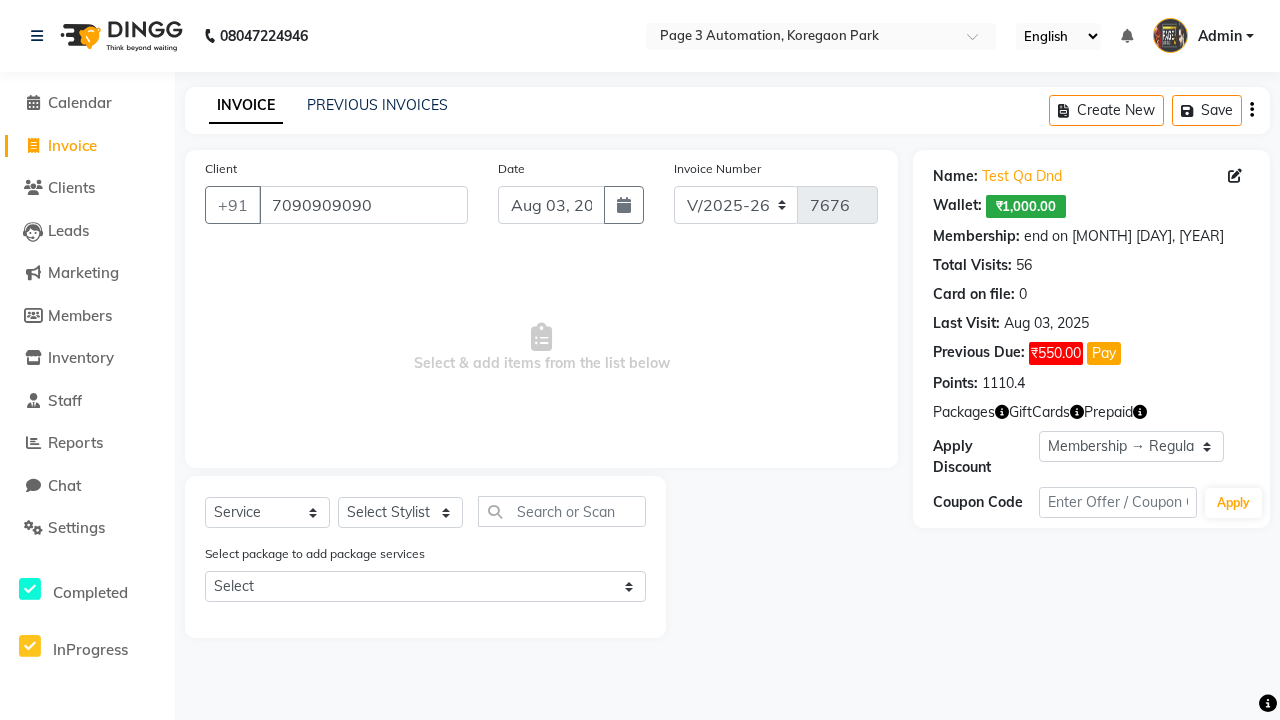 select on "0:" 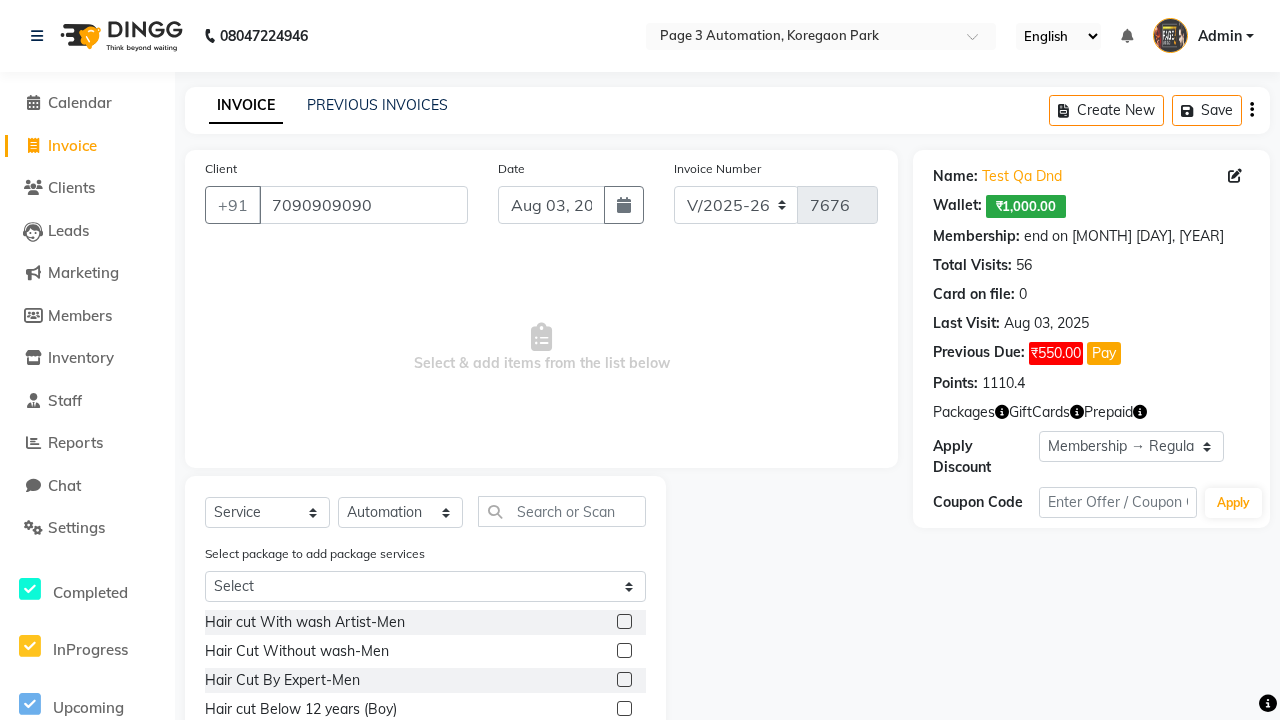 click 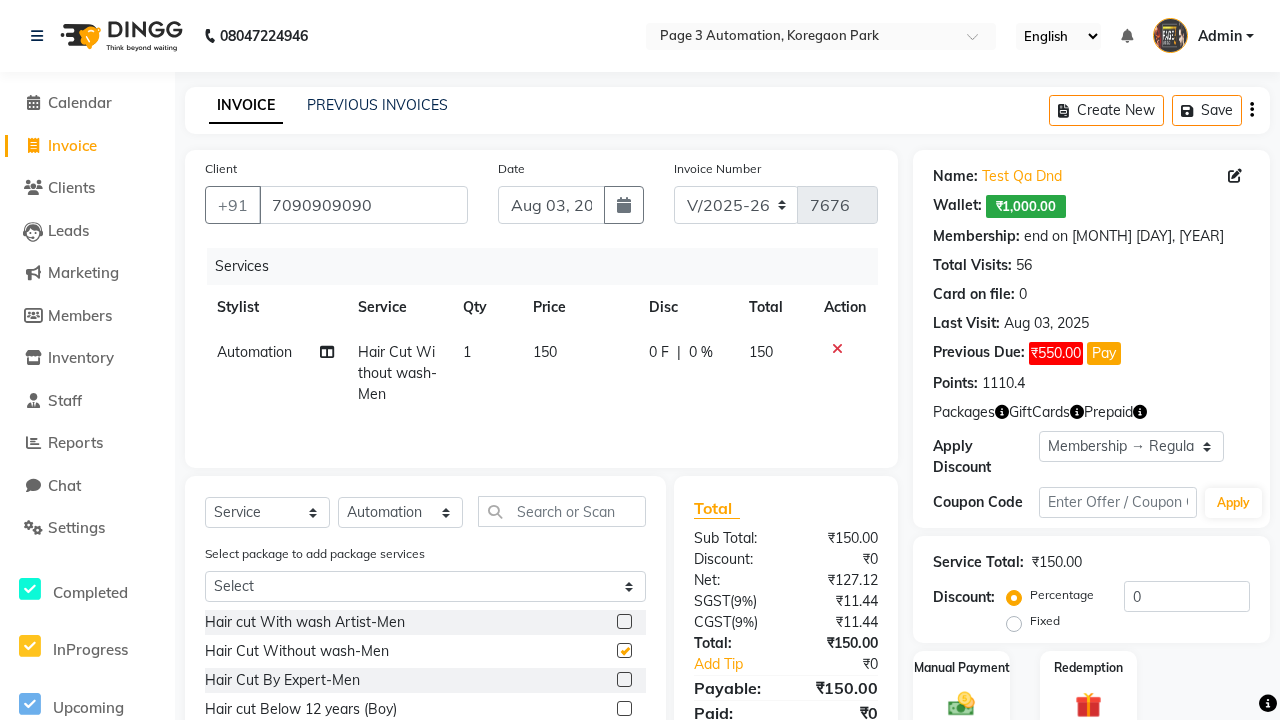 checkbox on "false" 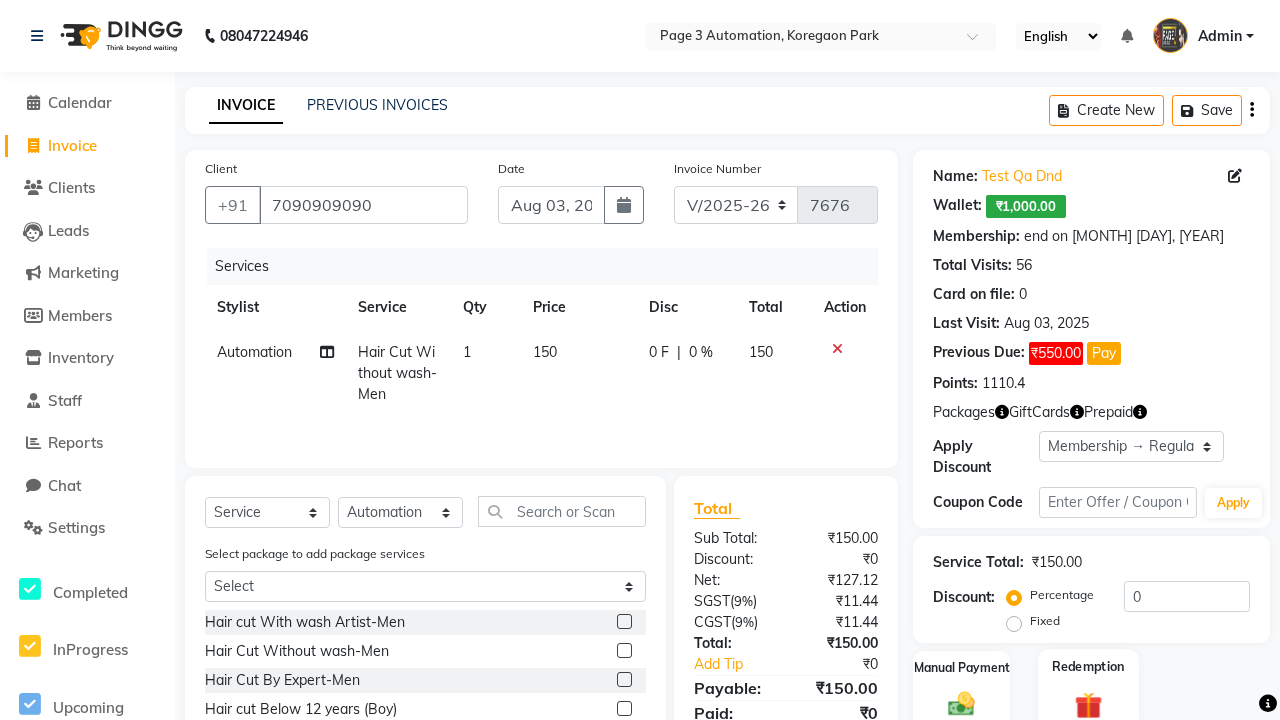 click 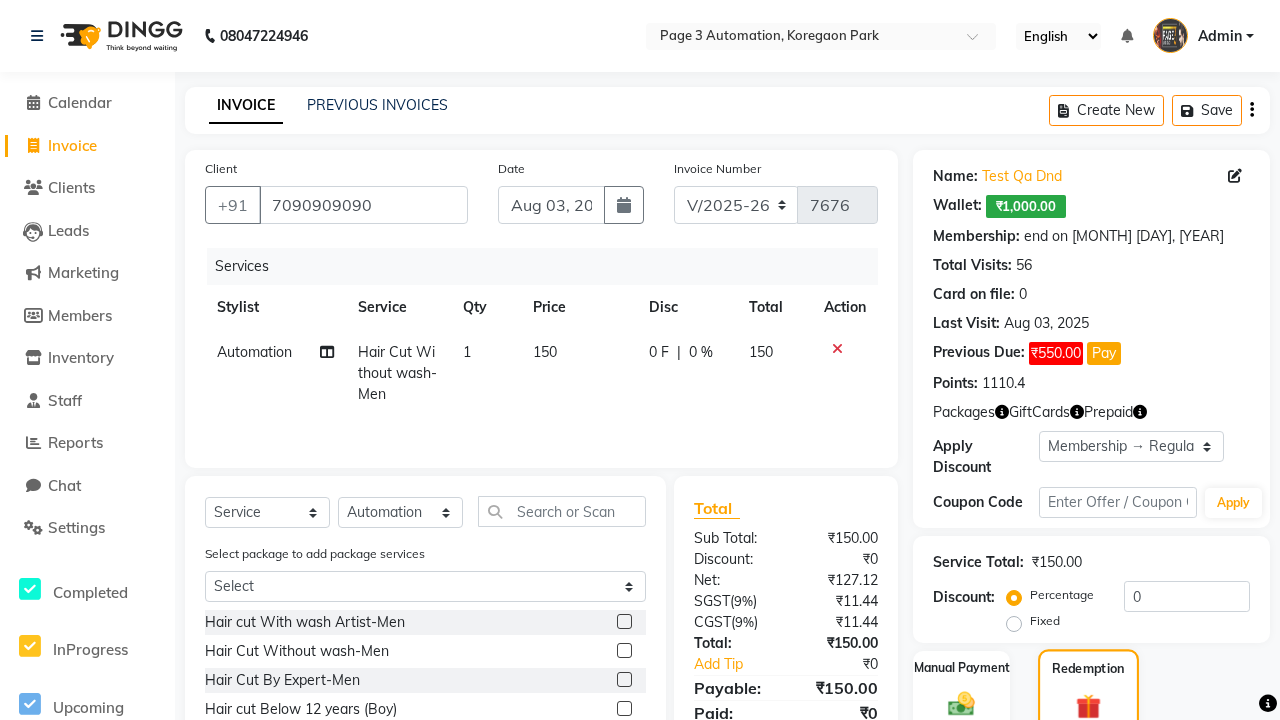 scroll, scrollTop: 53, scrollLeft: 0, axis: vertical 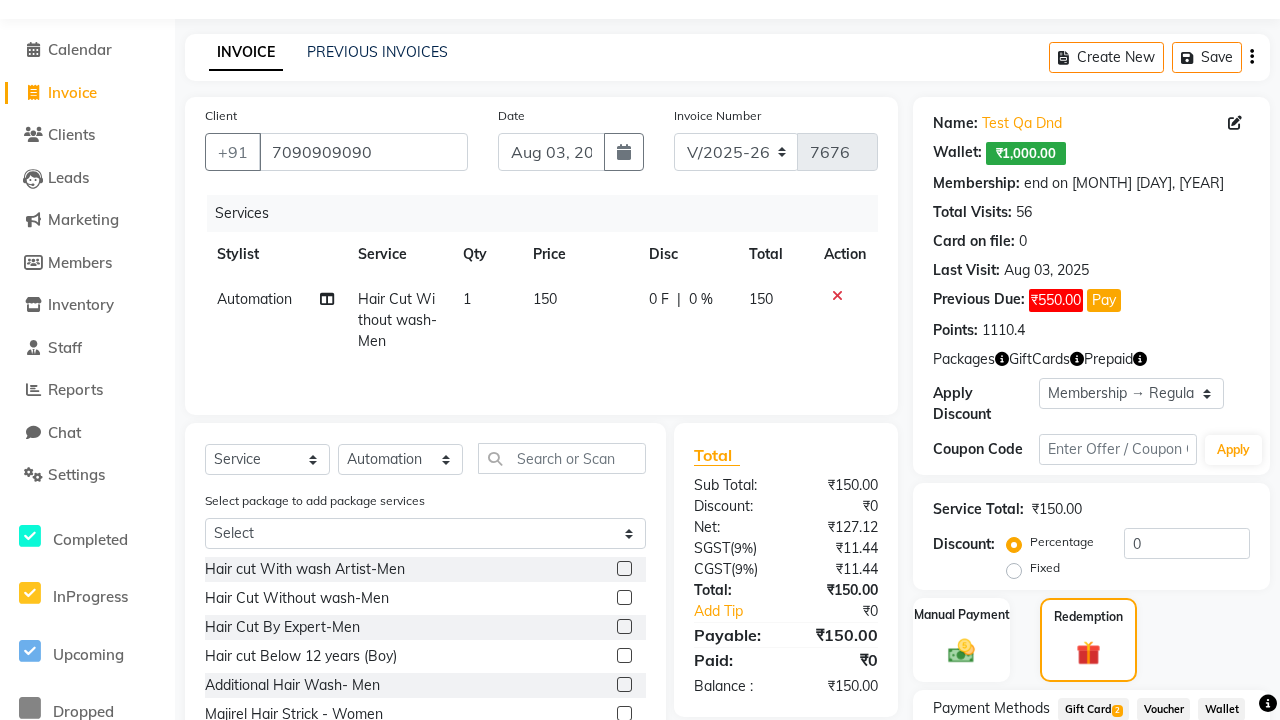 click on "Gift Card  2" 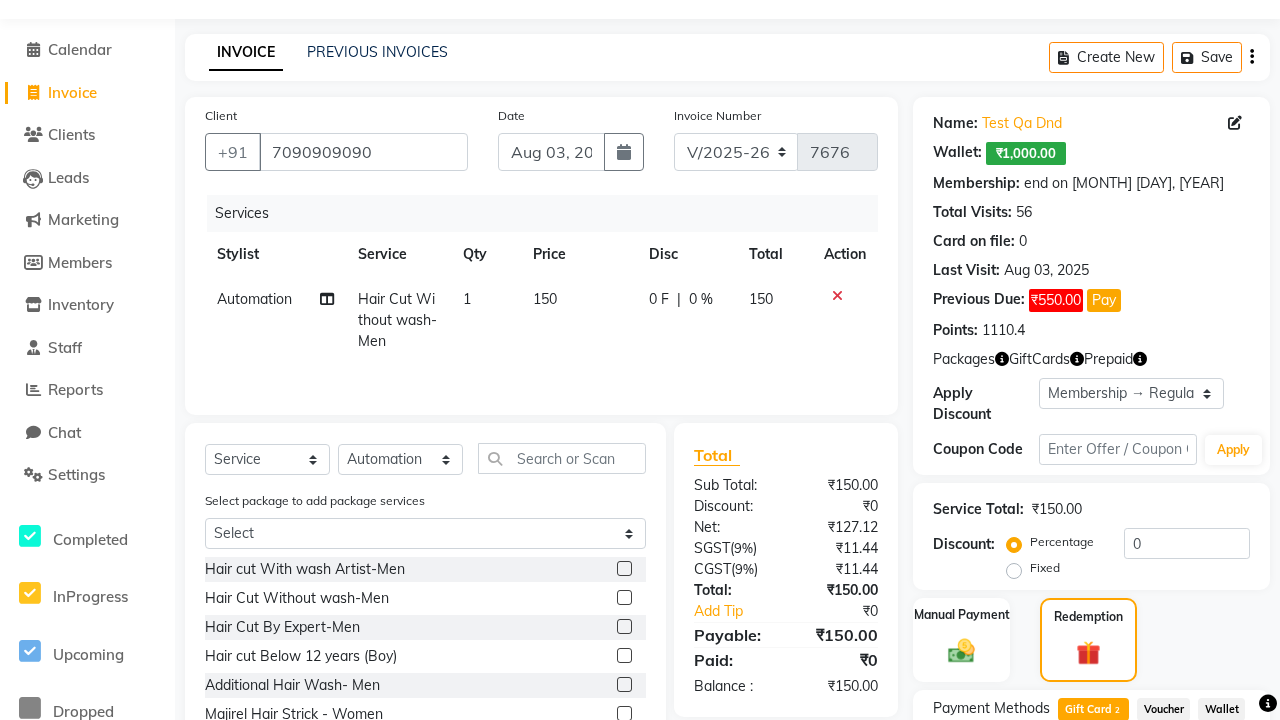 scroll, scrollTop: 0, scrollLeft: 5, axis: horizontal 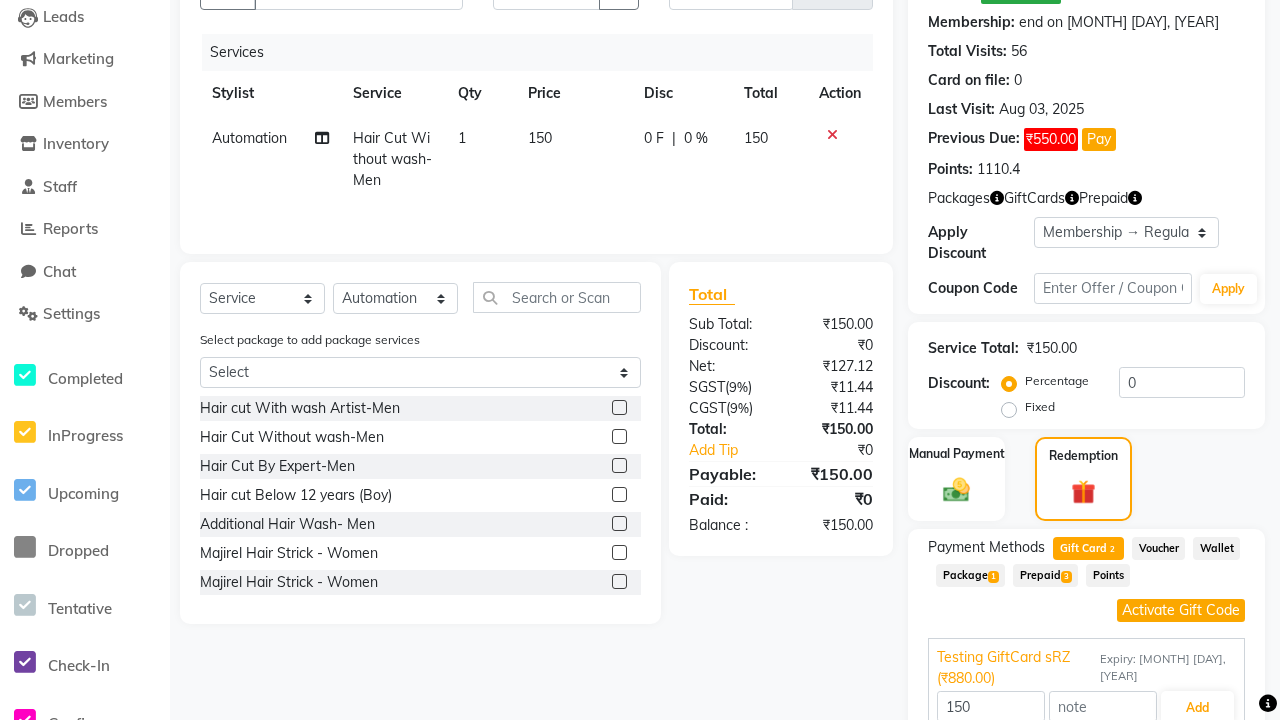 click on "Activate Gift Code" 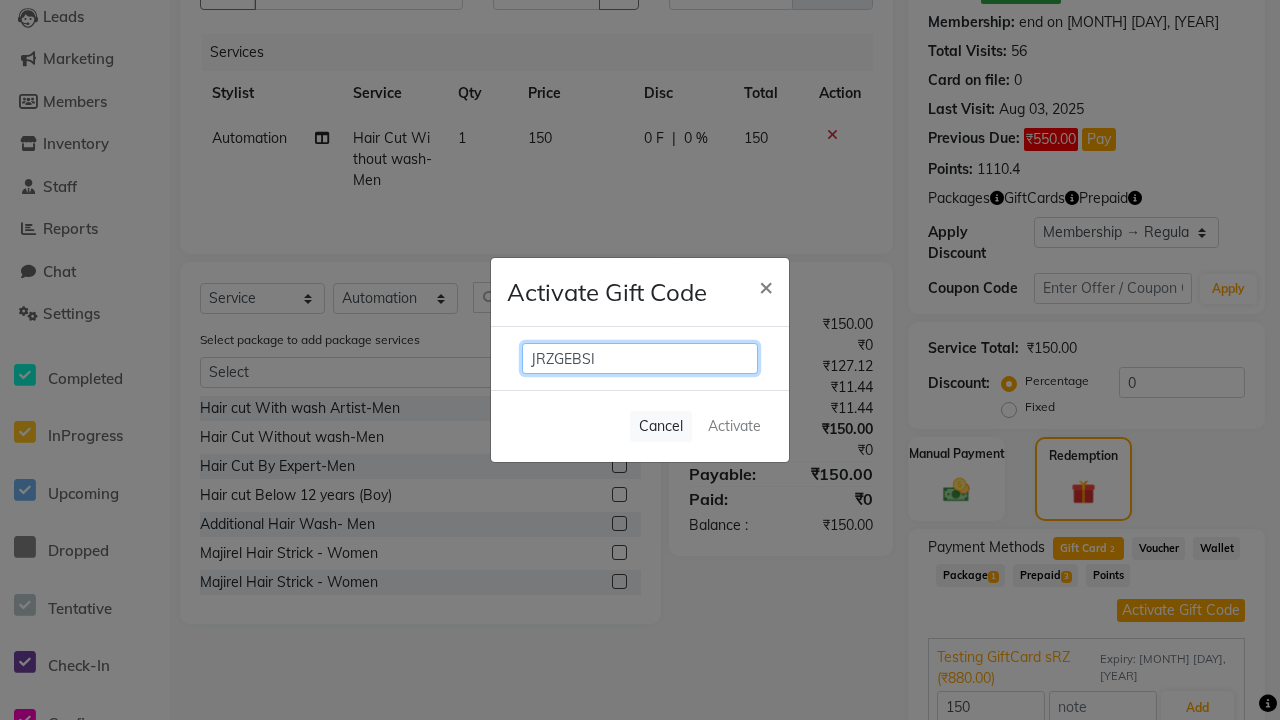 scroll, scrollTop: 0, scrollLeft: 0, axis: both 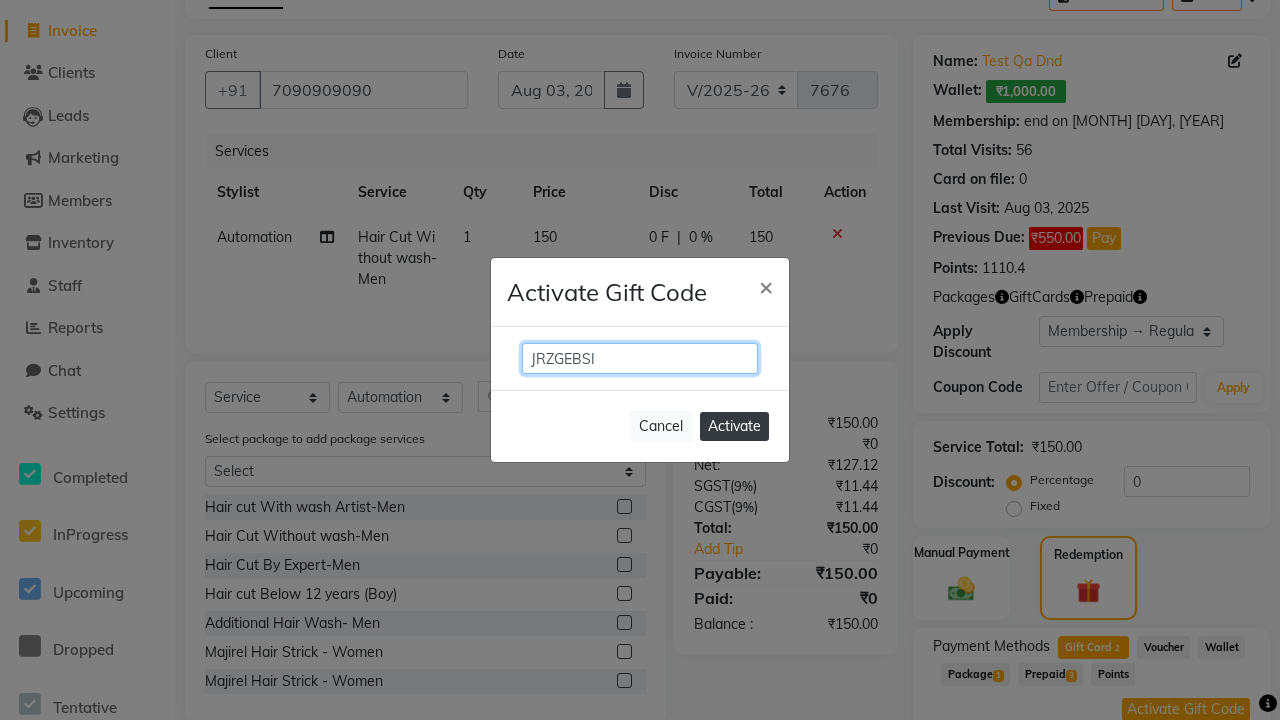 type on "JRZGEBSI" 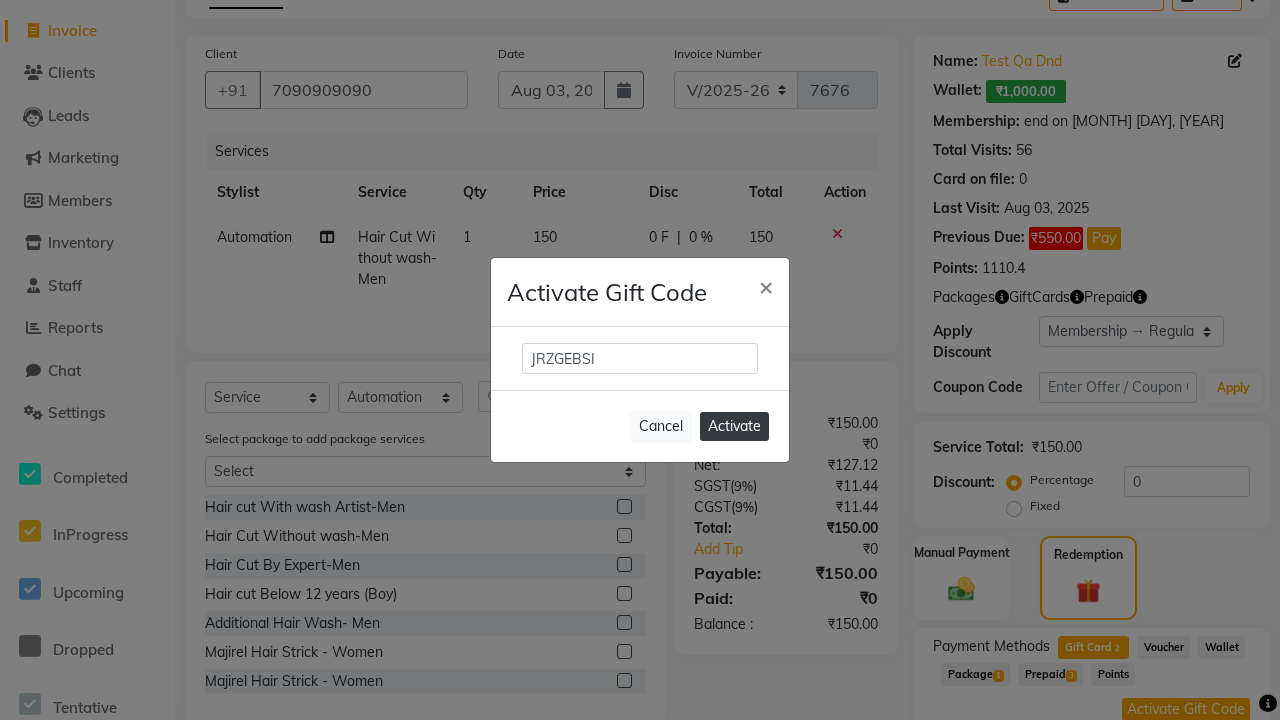 click on "Activate" 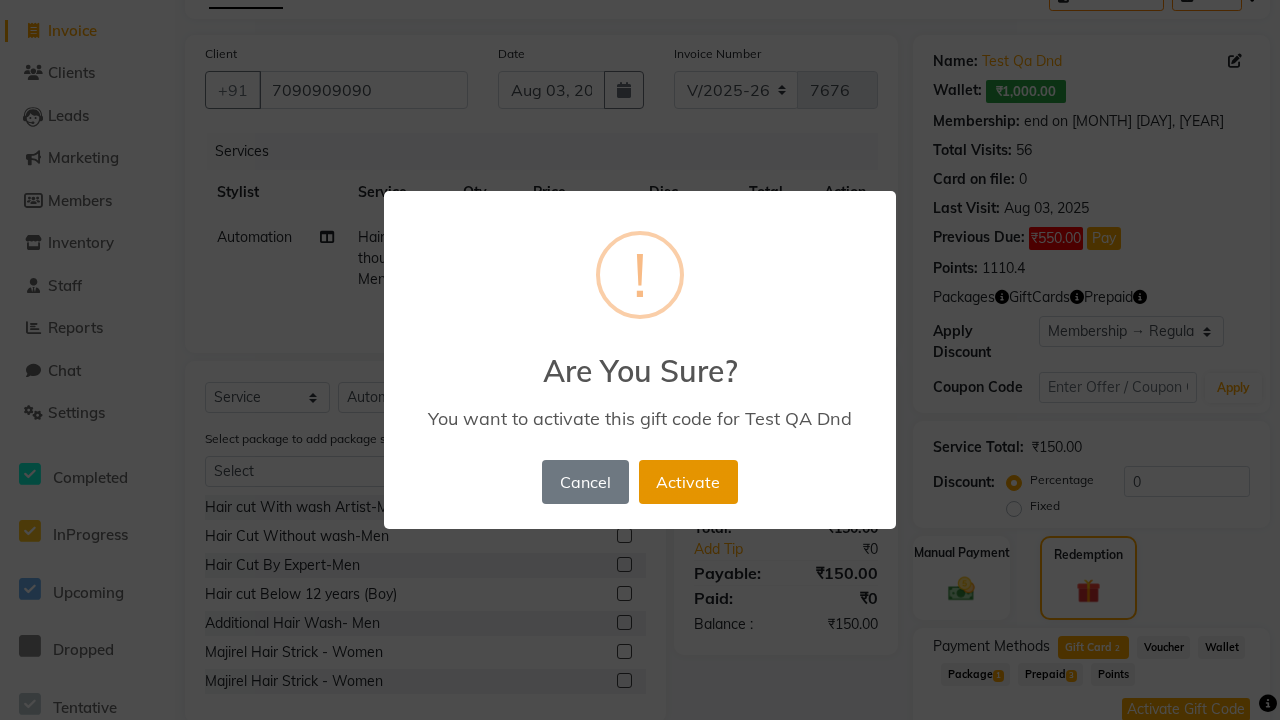 click on "Activate" at bounding box center [688, 482] 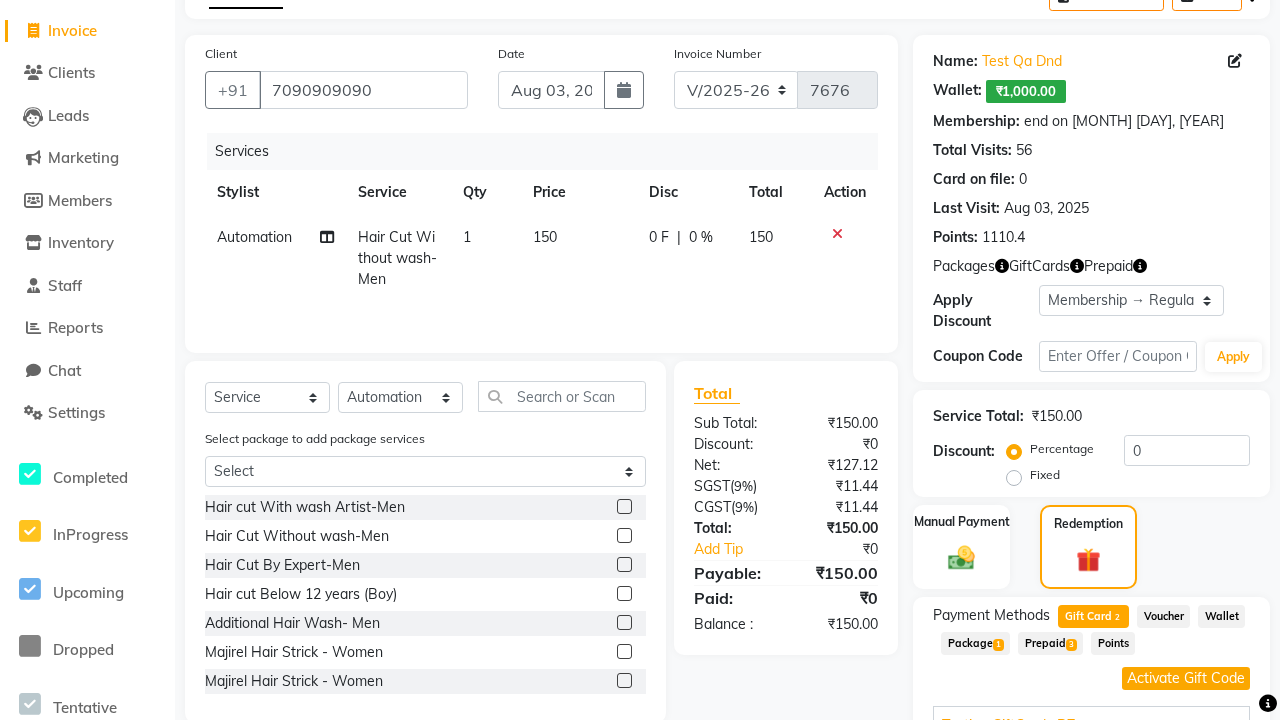 type on "880" 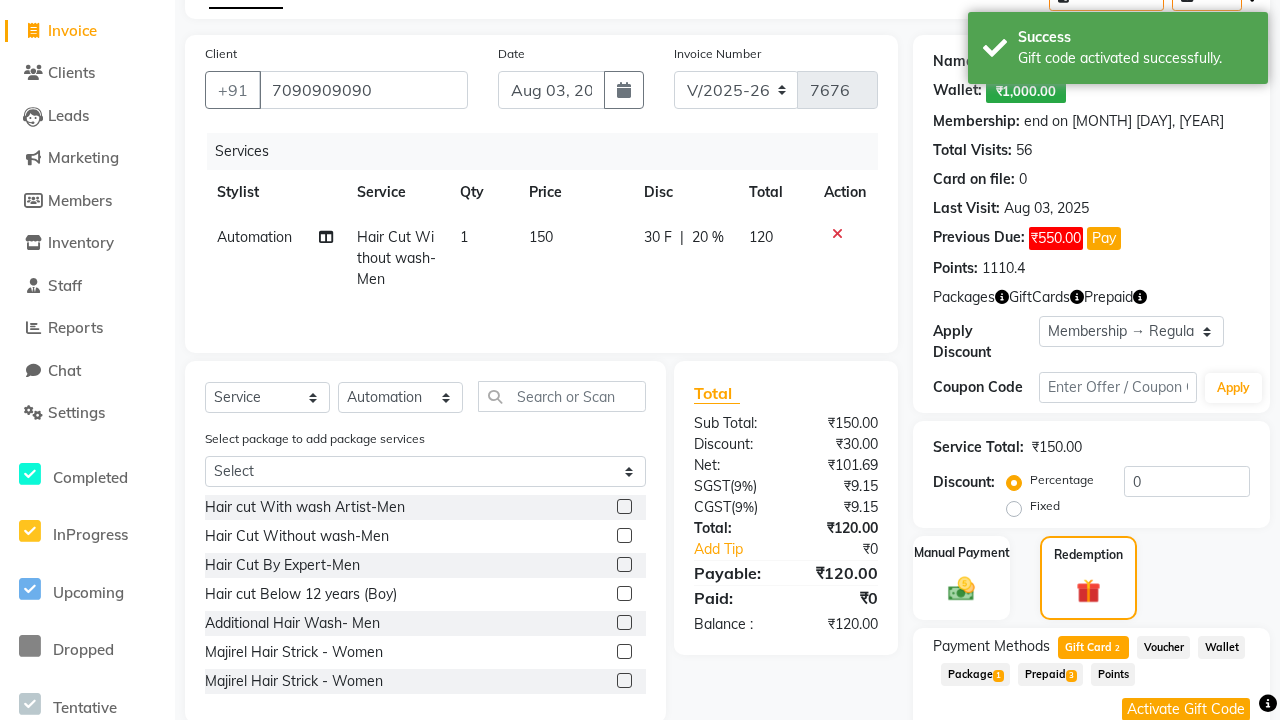 type on "20" 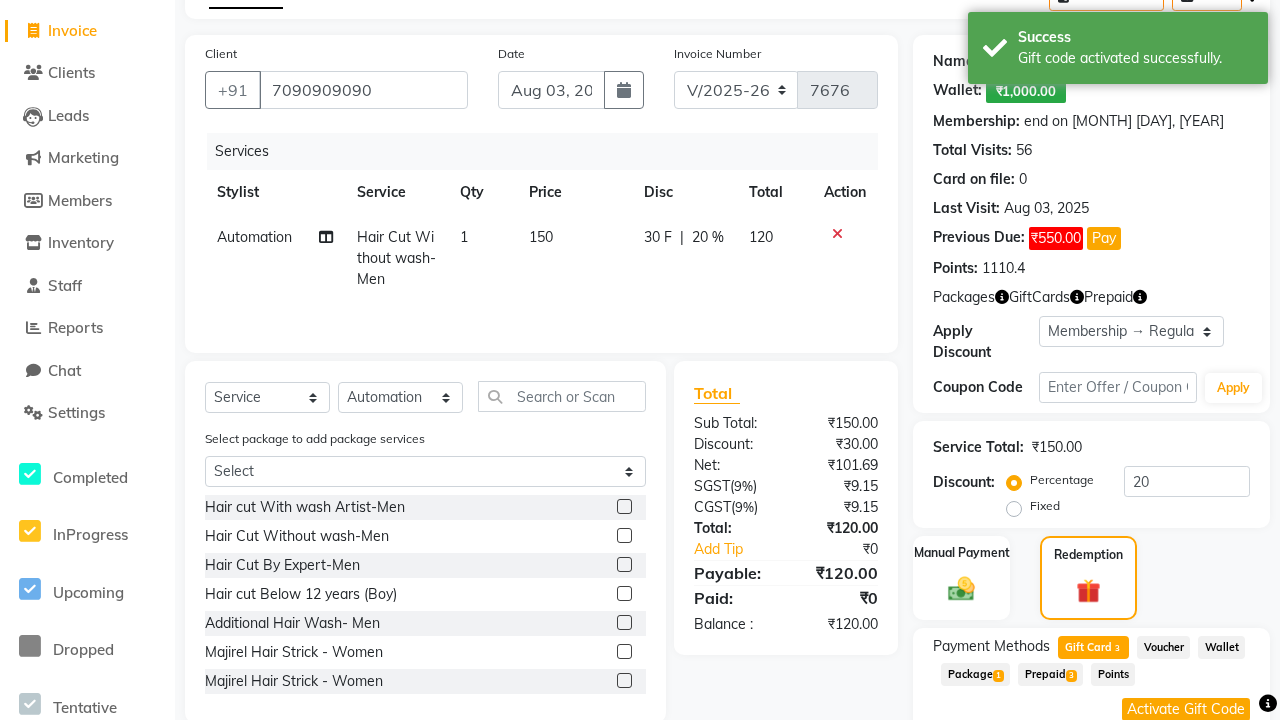 click on "Add" at bounding box center (1202, 807) 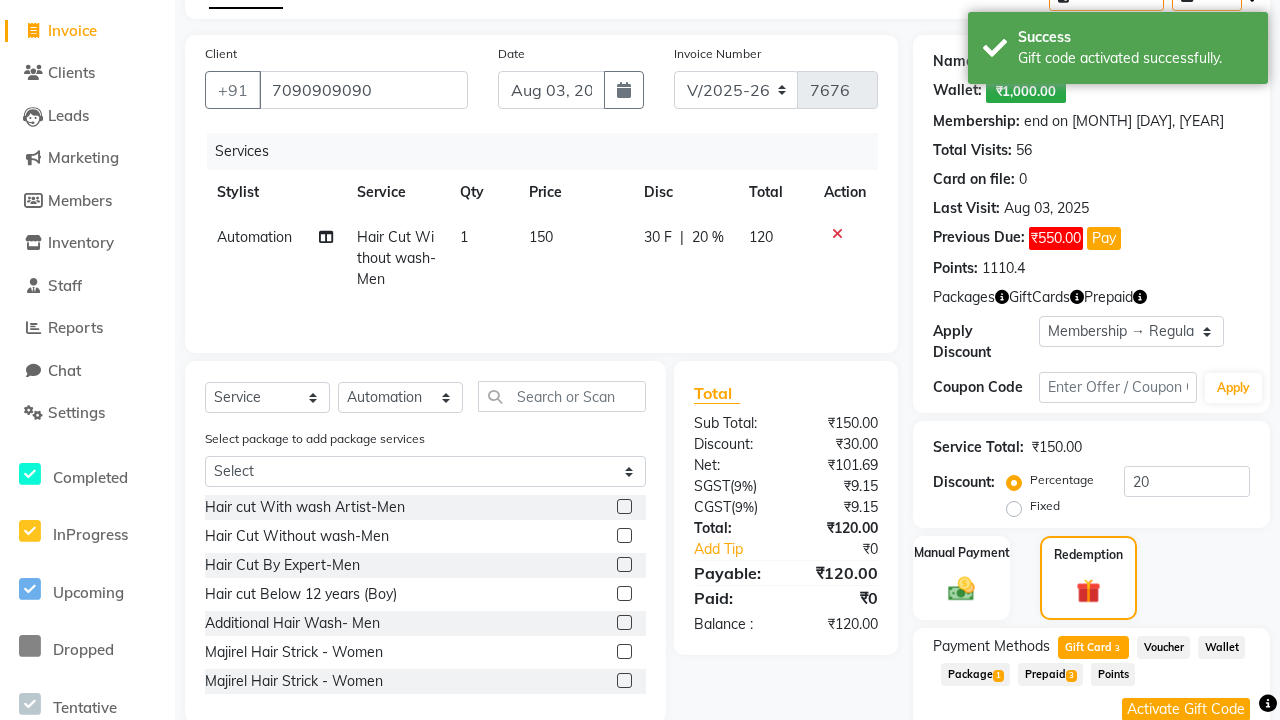 scroll, scrollTop: 327, scrollLeft: 0, axis: vertical 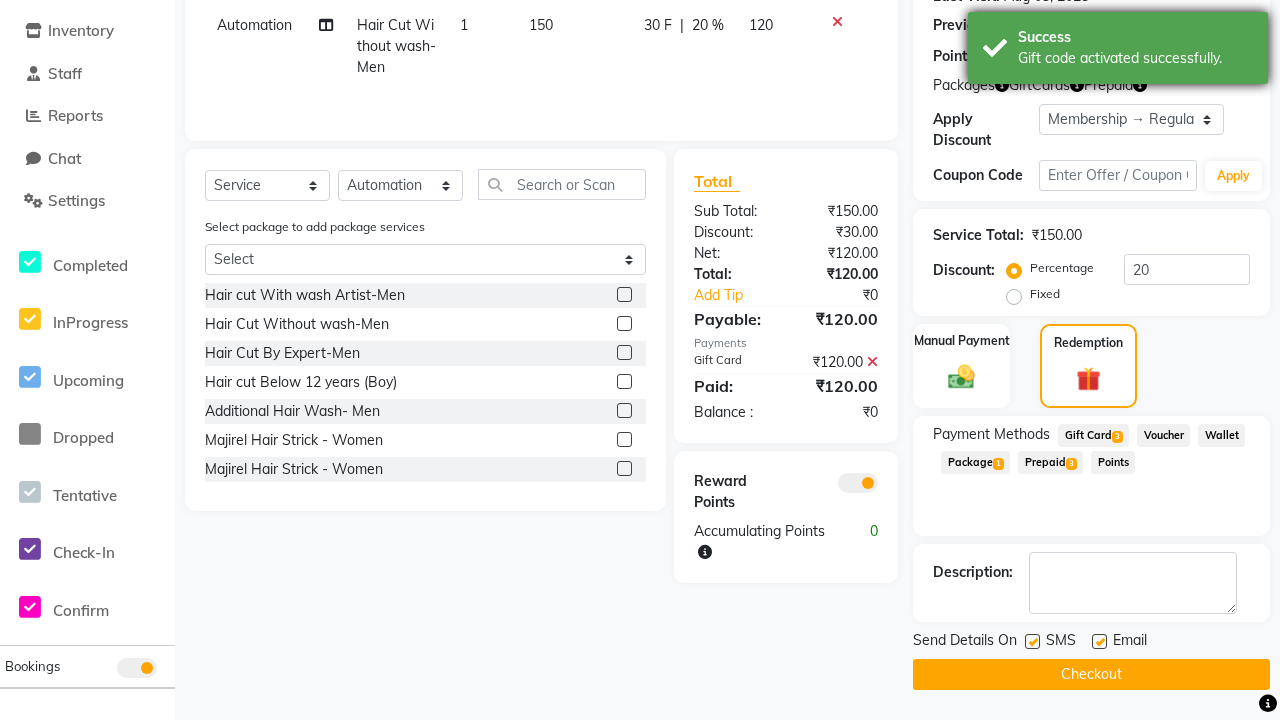 click on "Gift code activated successfully." at bounding box center (1135, 58) 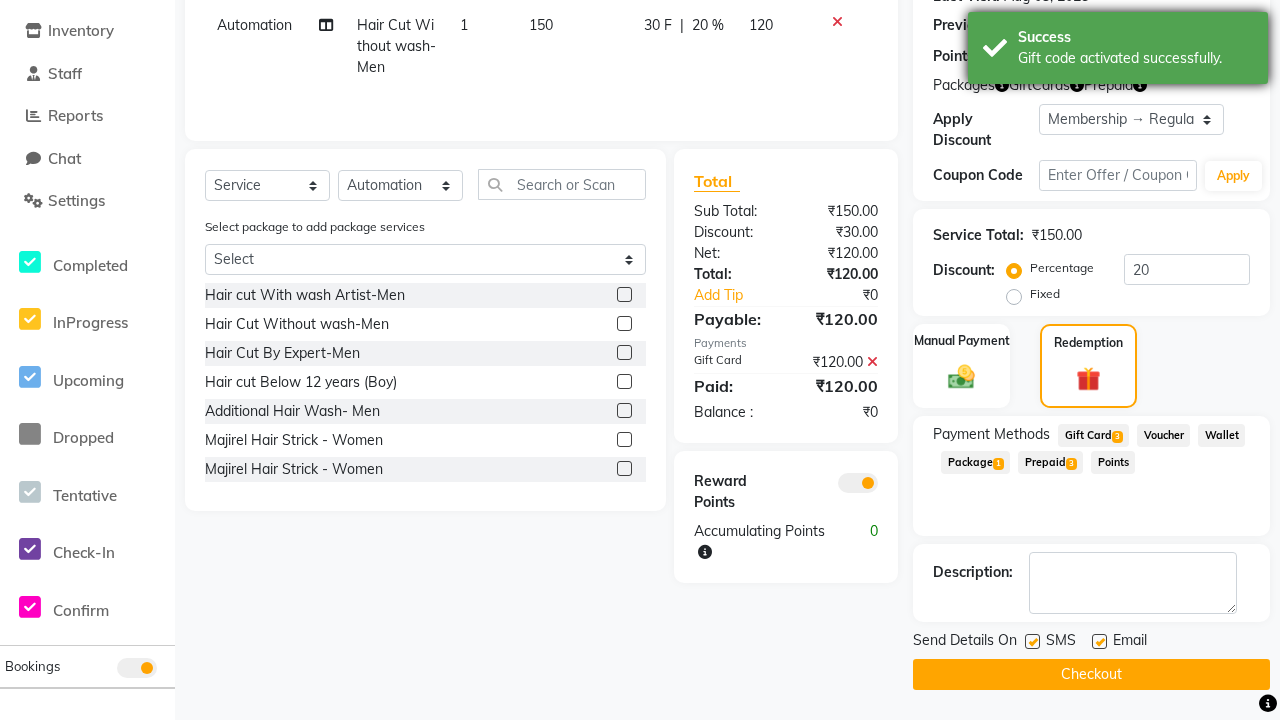 type on "0" 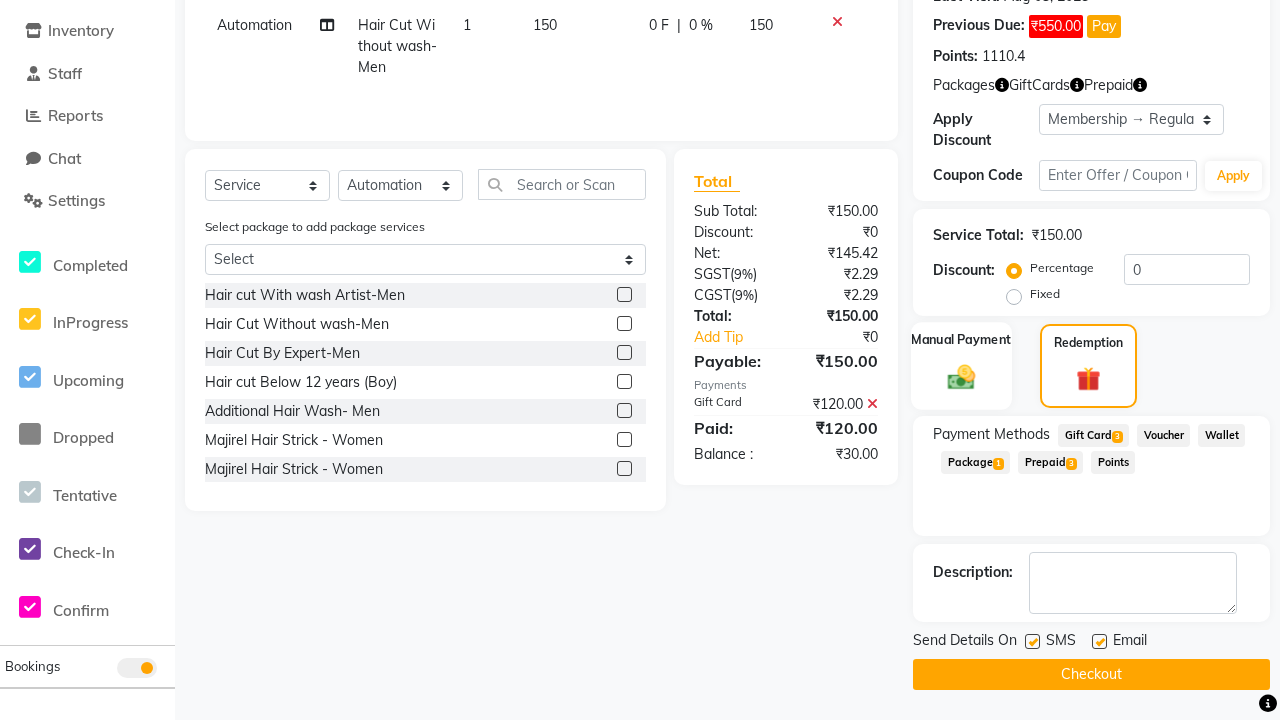 click 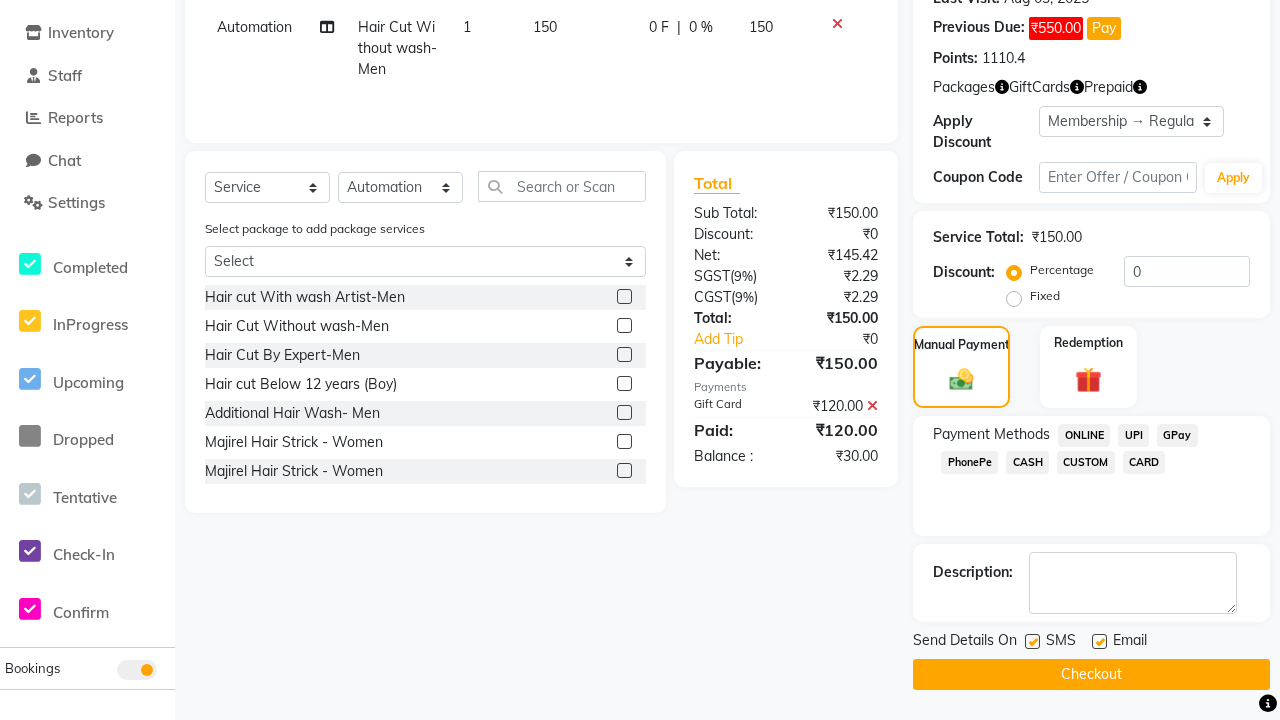click on "ONLINE" 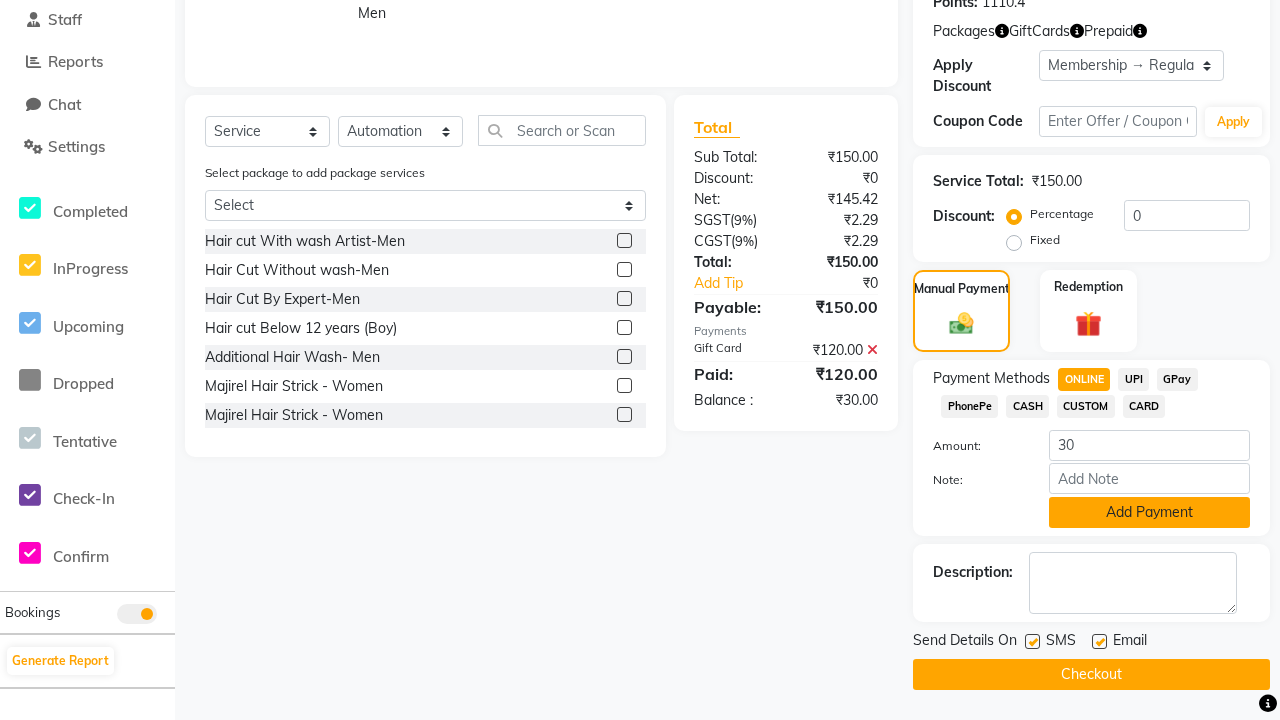 click on "Add Payment" 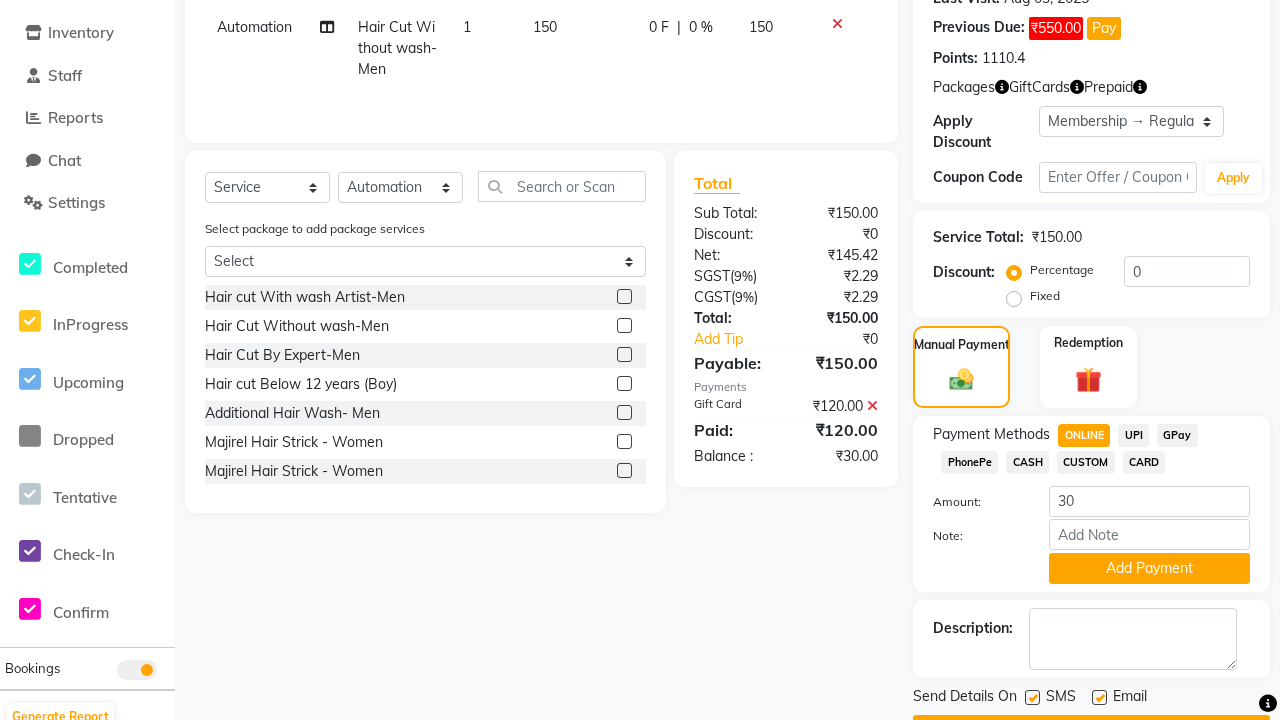 click 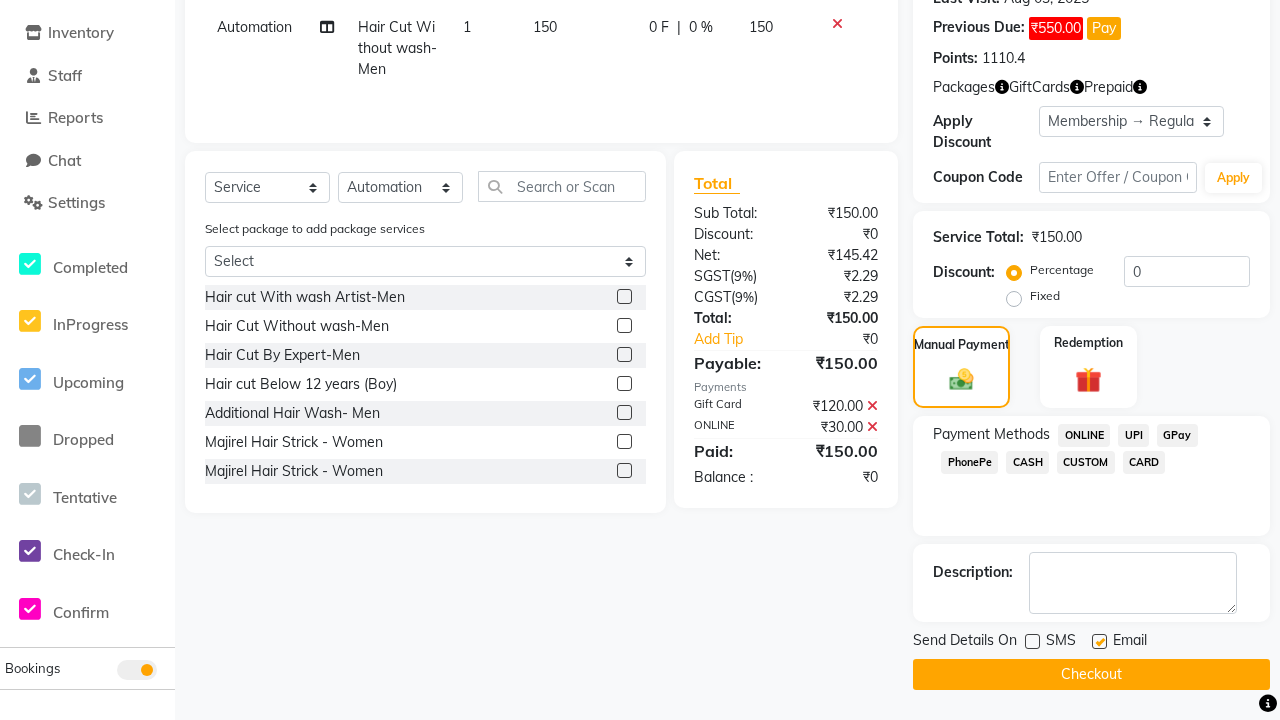 click 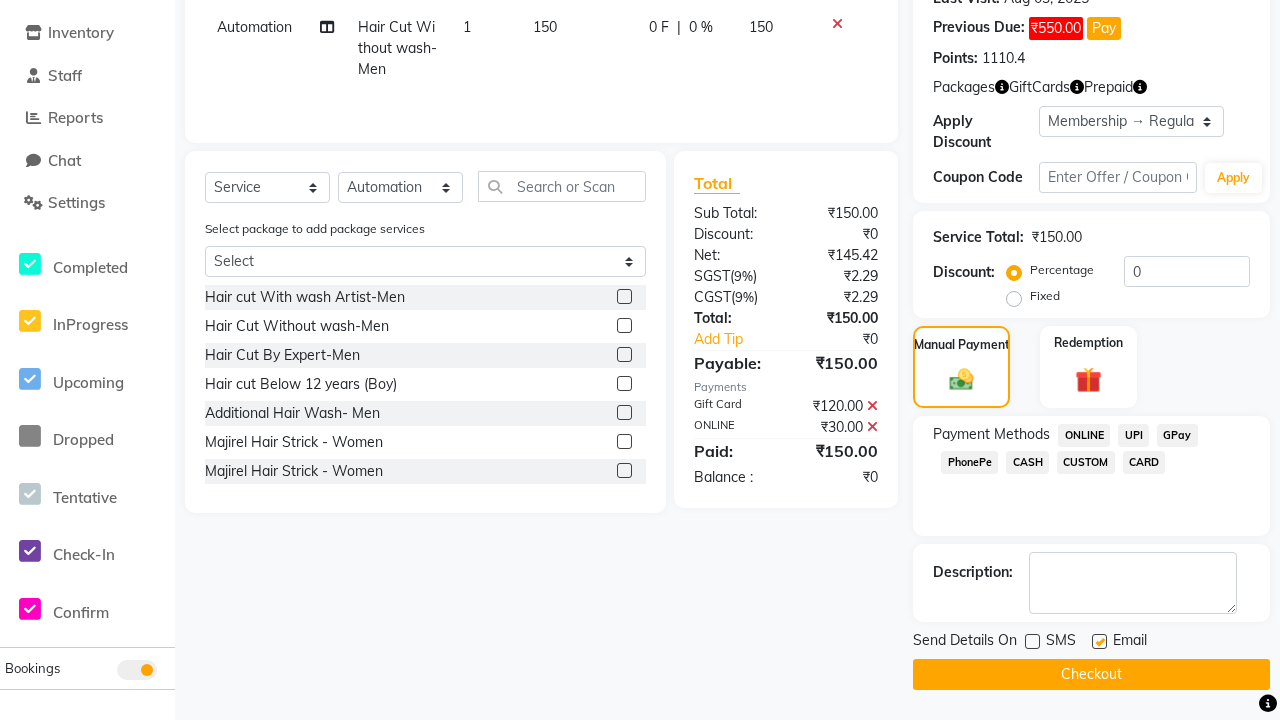 click at bounding box center [1098, 642] 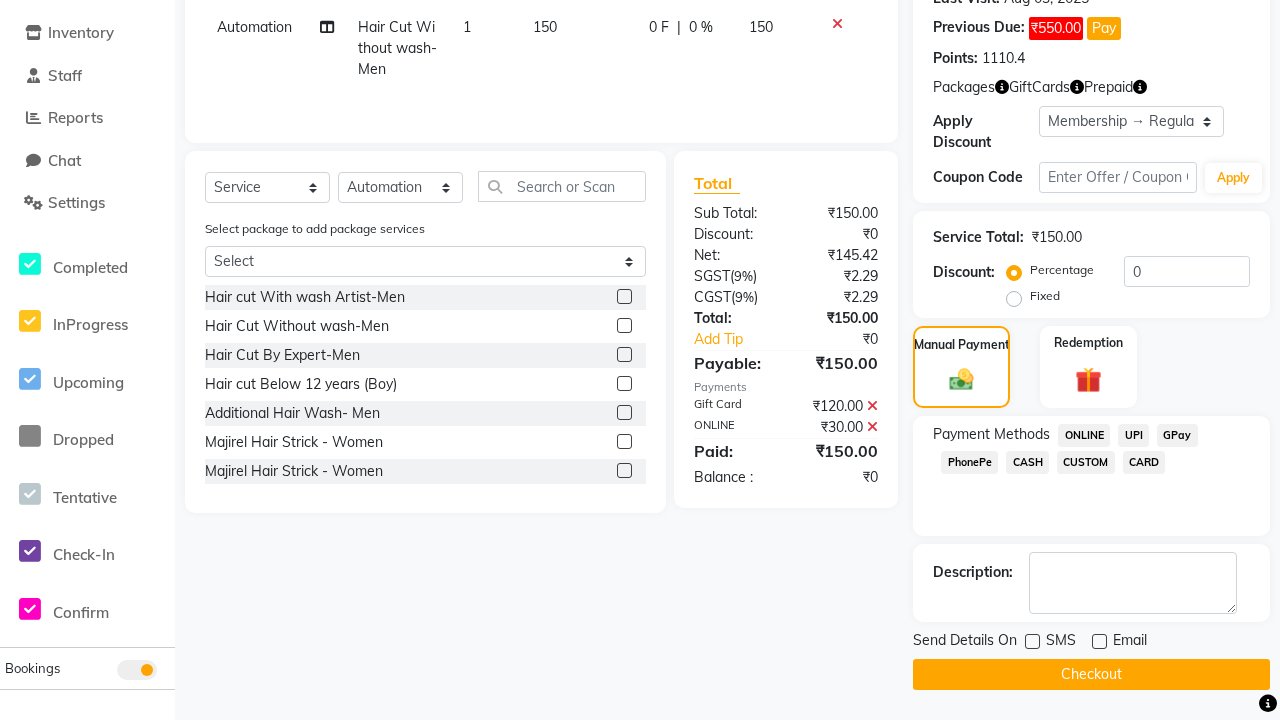 click on "Checkout" 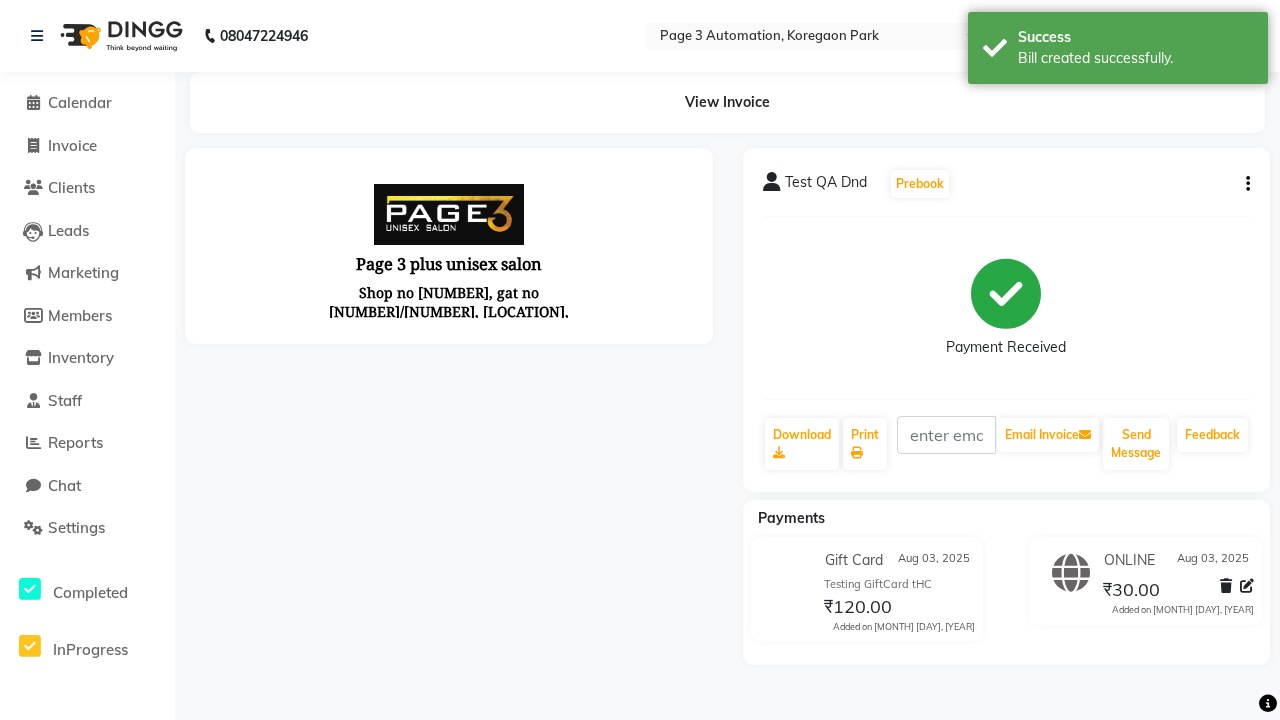 scroll, scrollTop: 0, scrollLeft: 0, axis: both 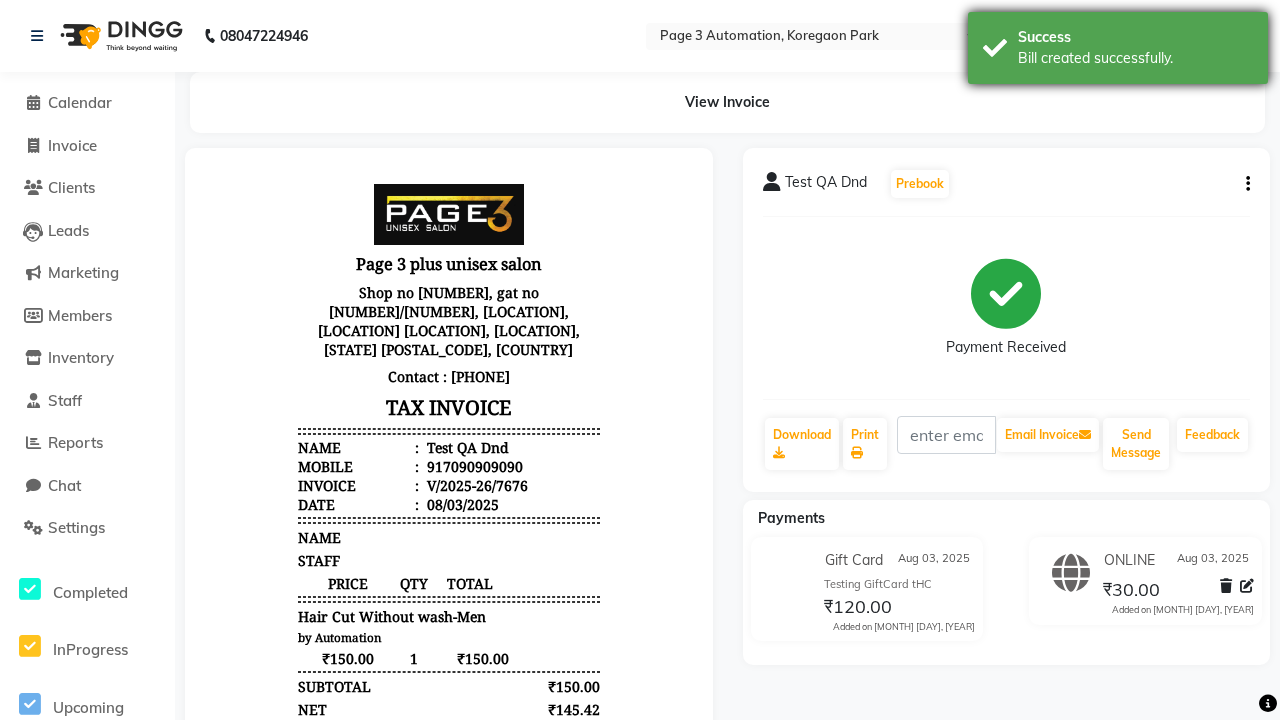 click on "Bill created successfully." at bounding box center (1135, 58) 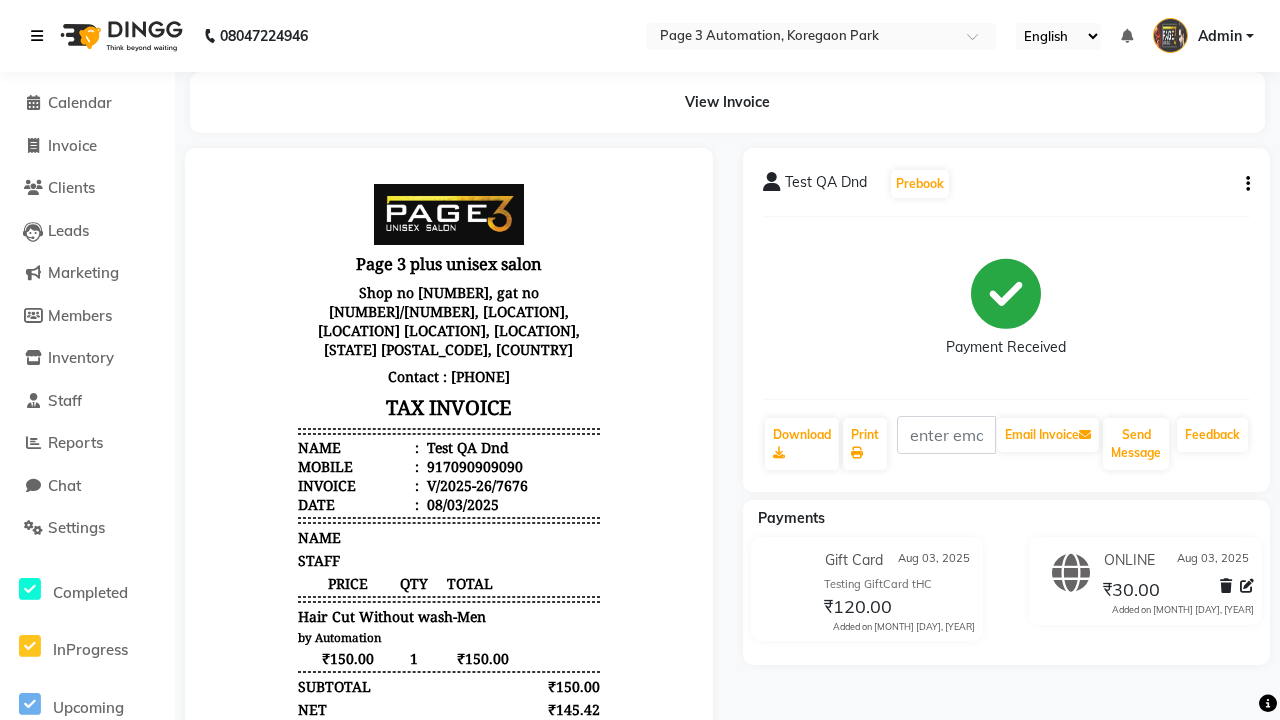 click at bounding box center [37, 36] 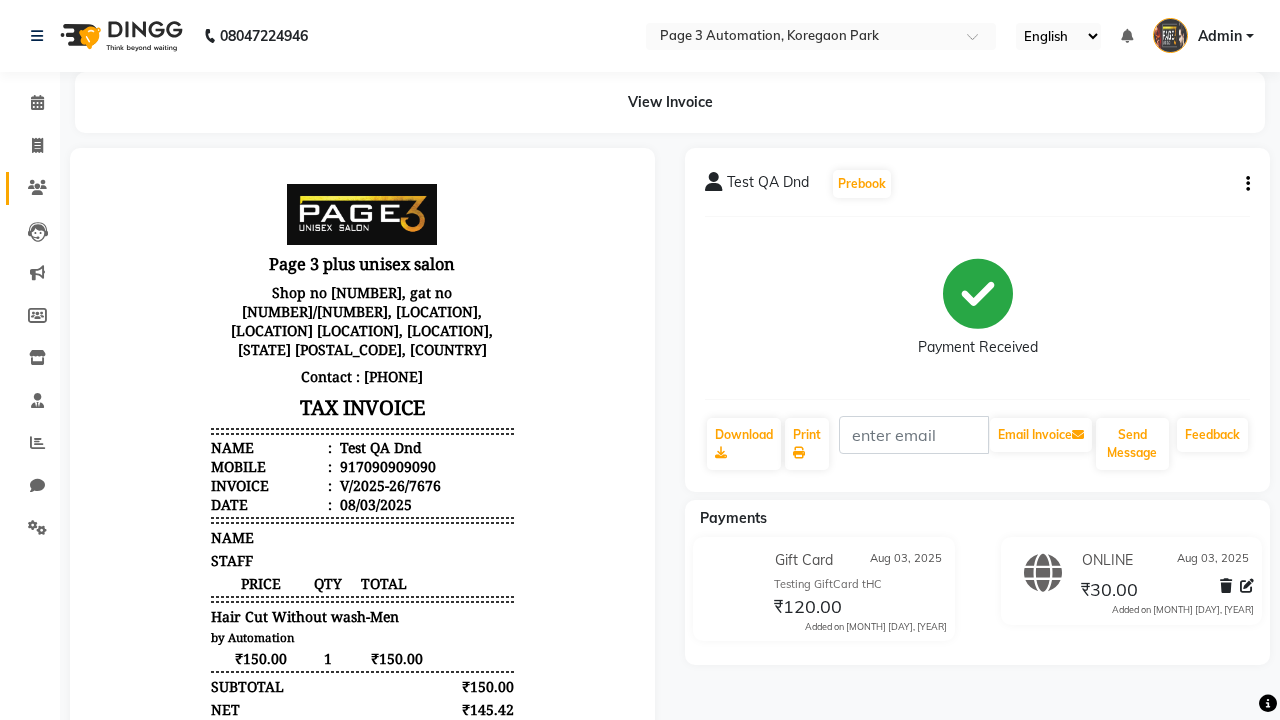 click 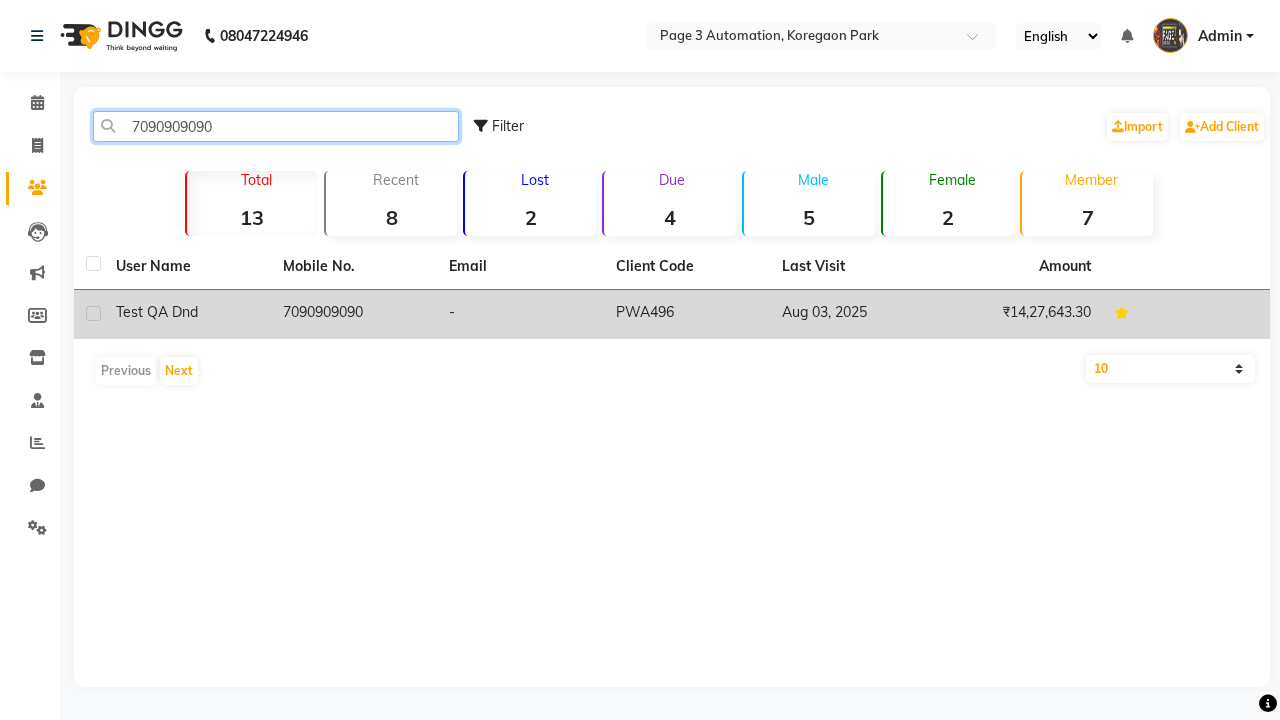 type on "7090909090" 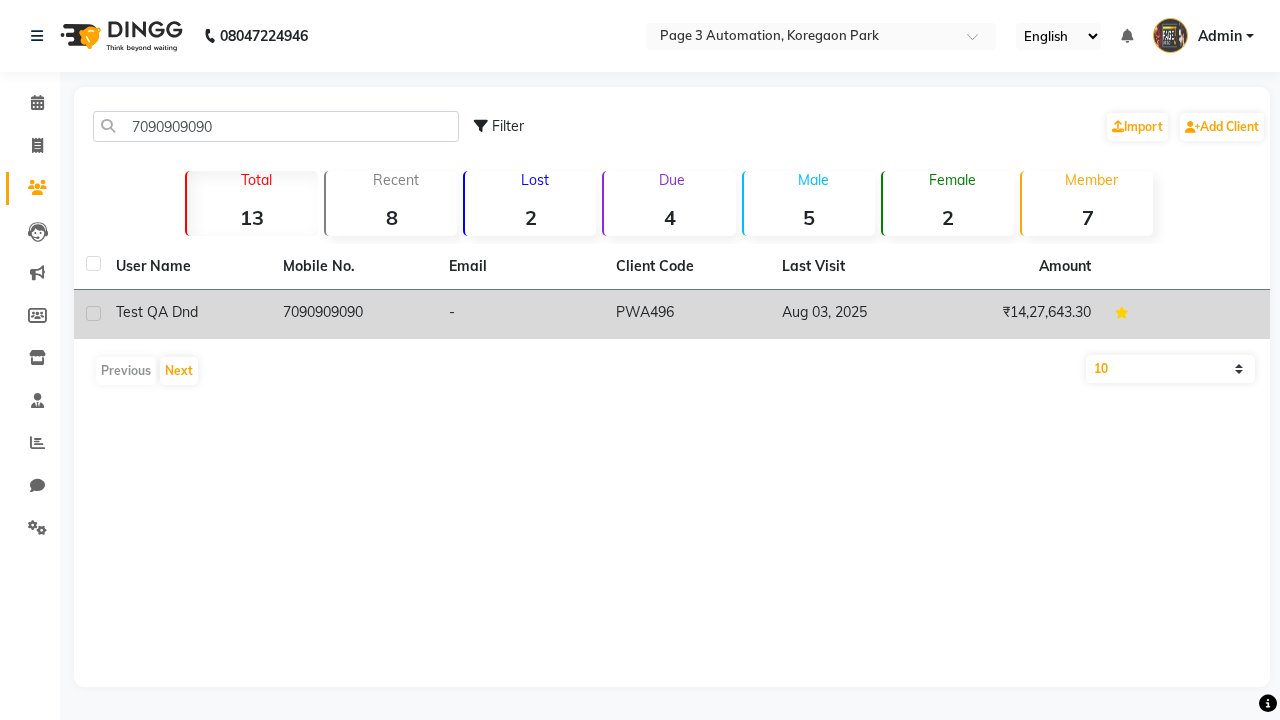 click on "7090909090" 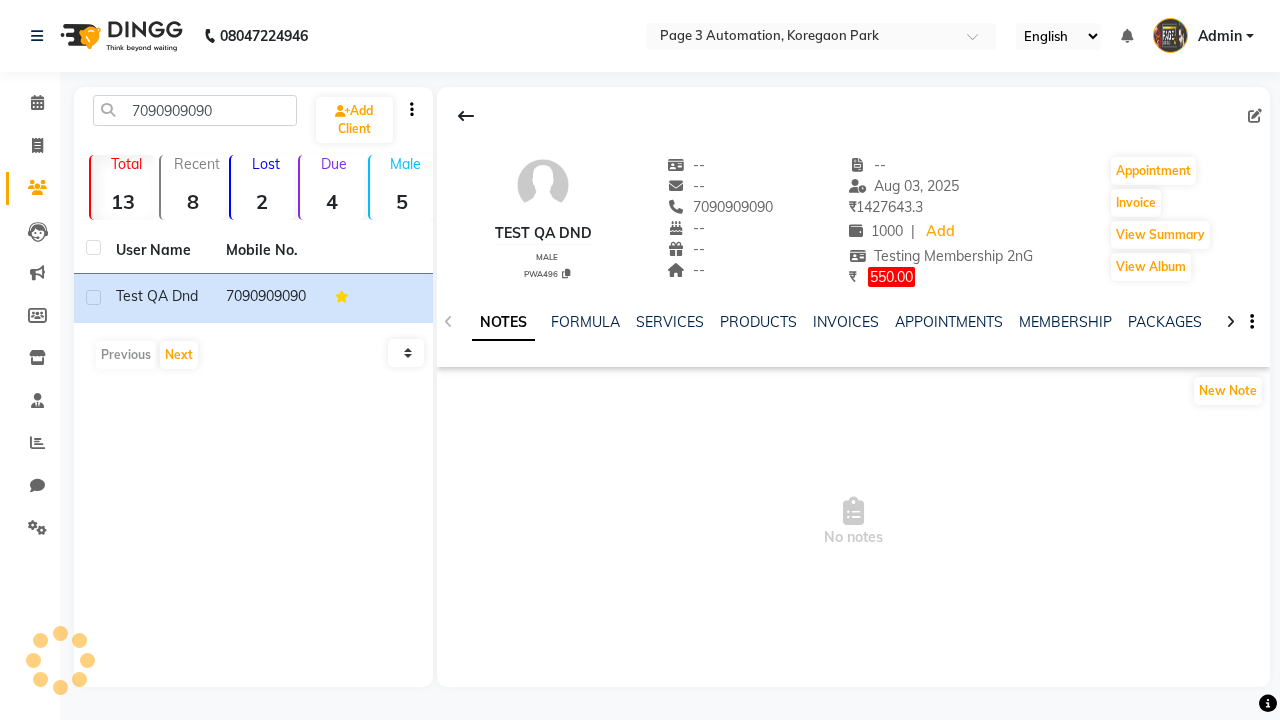 click on "GIFTCARDS" 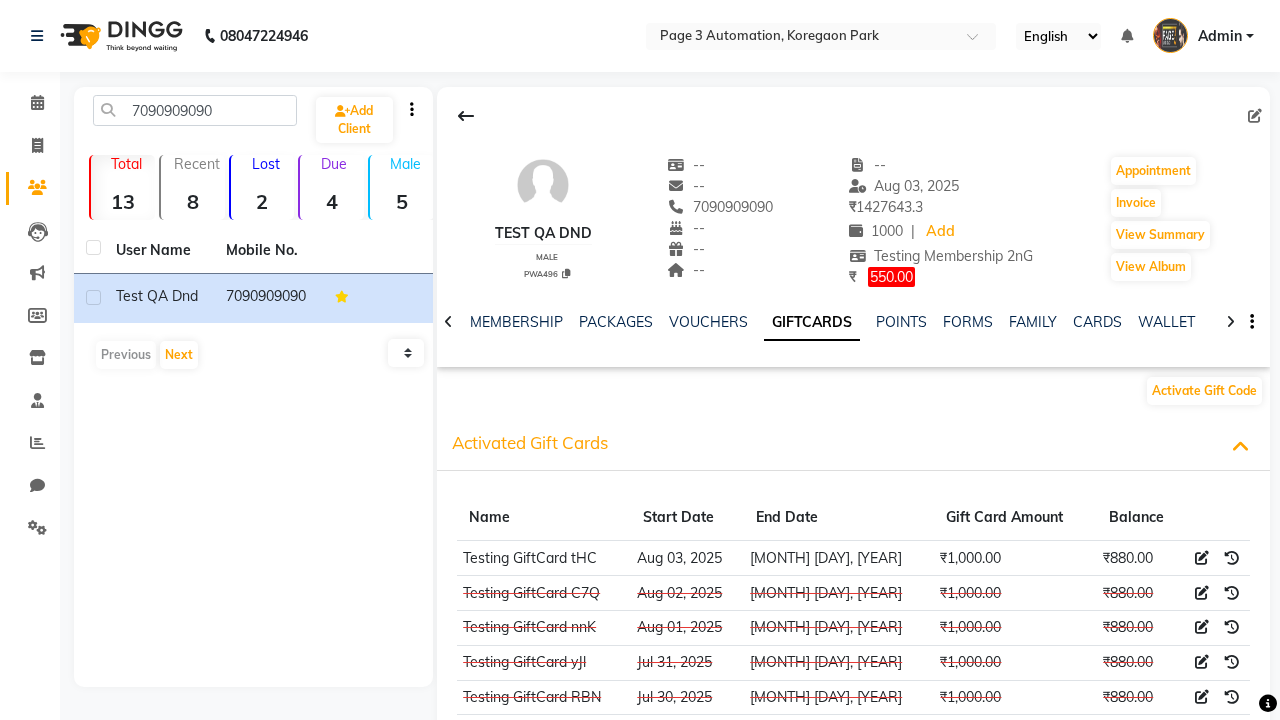 scroll, scrollTop: 0, scrollLeft: 403, axis: horizontal 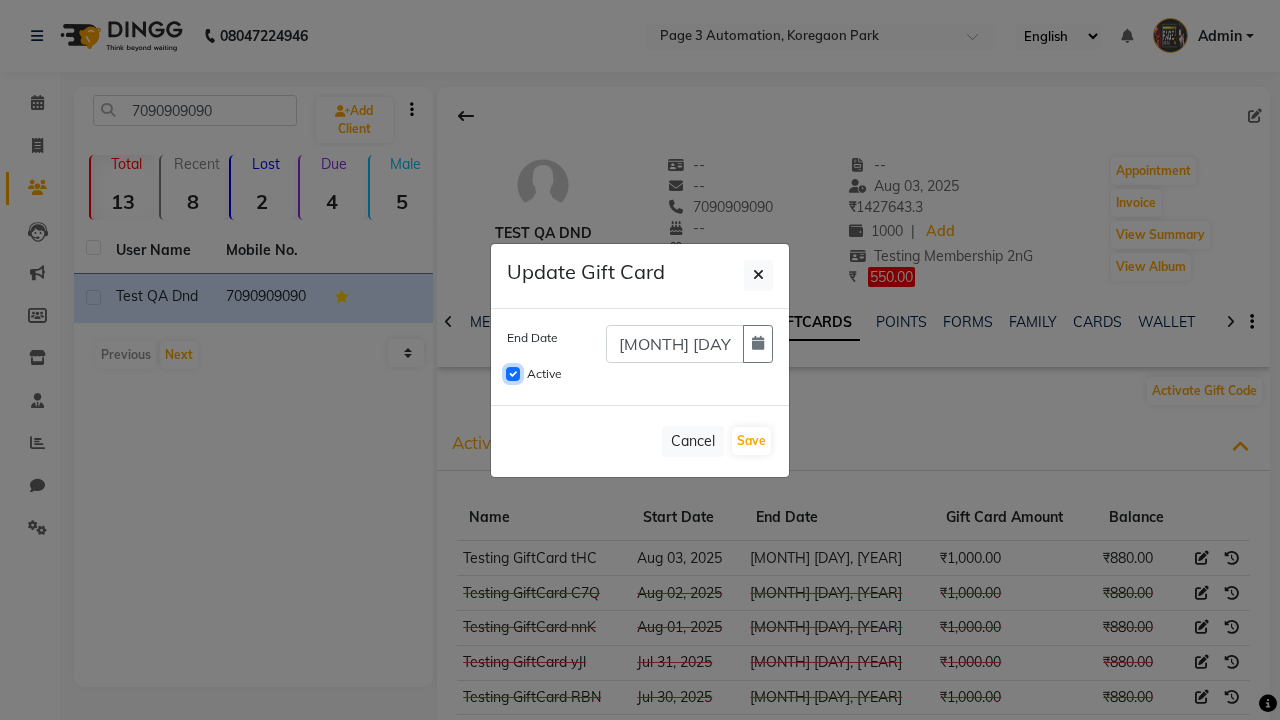 click on "Active" at bounding box center [513, 374] 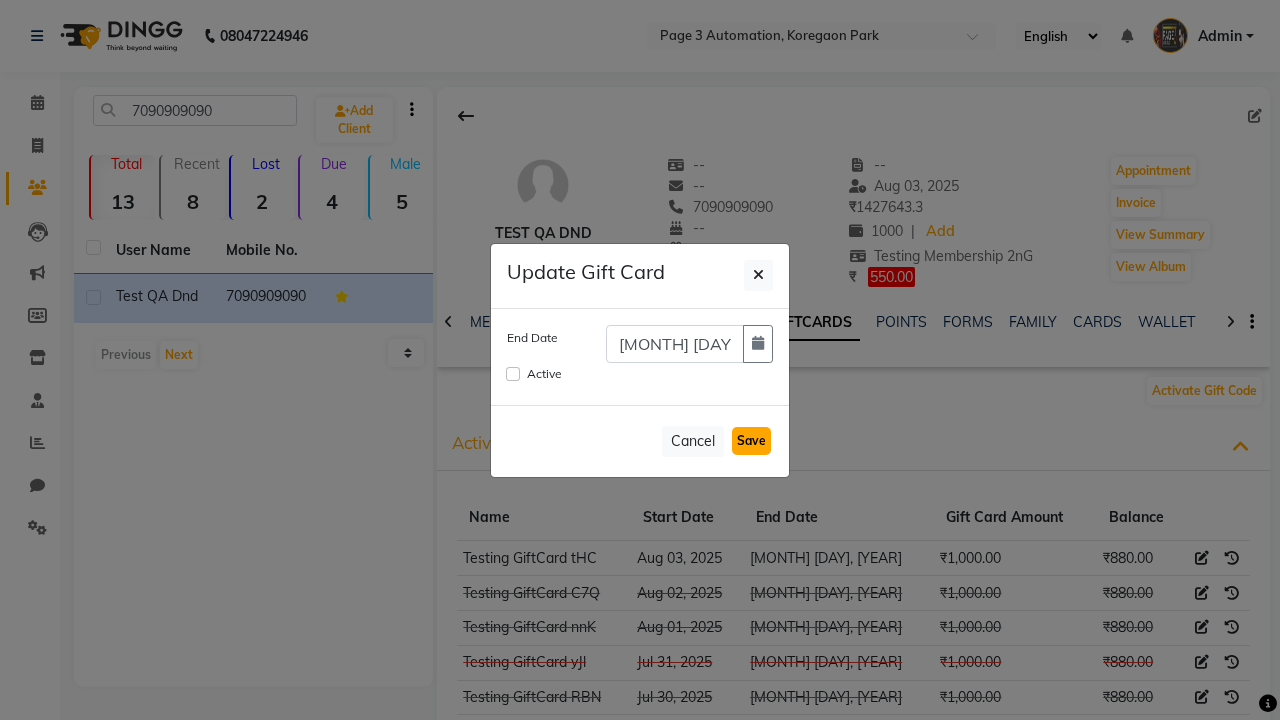 click on "Save" 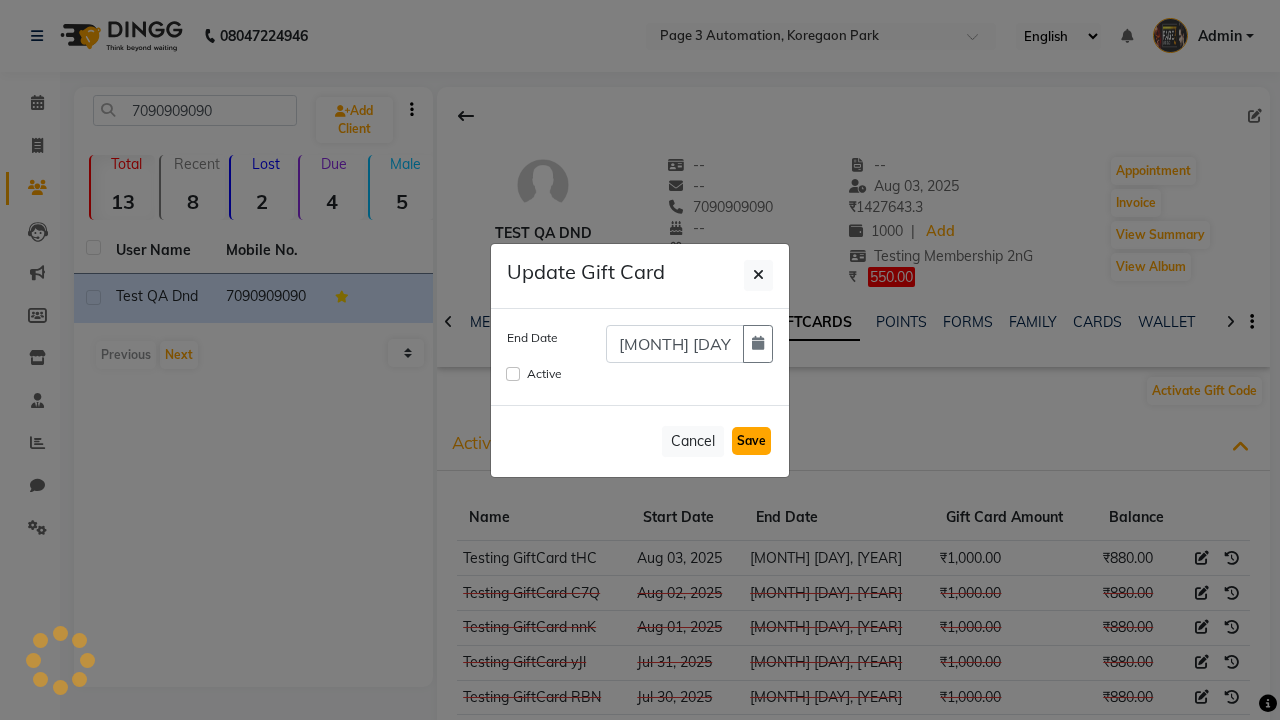 type 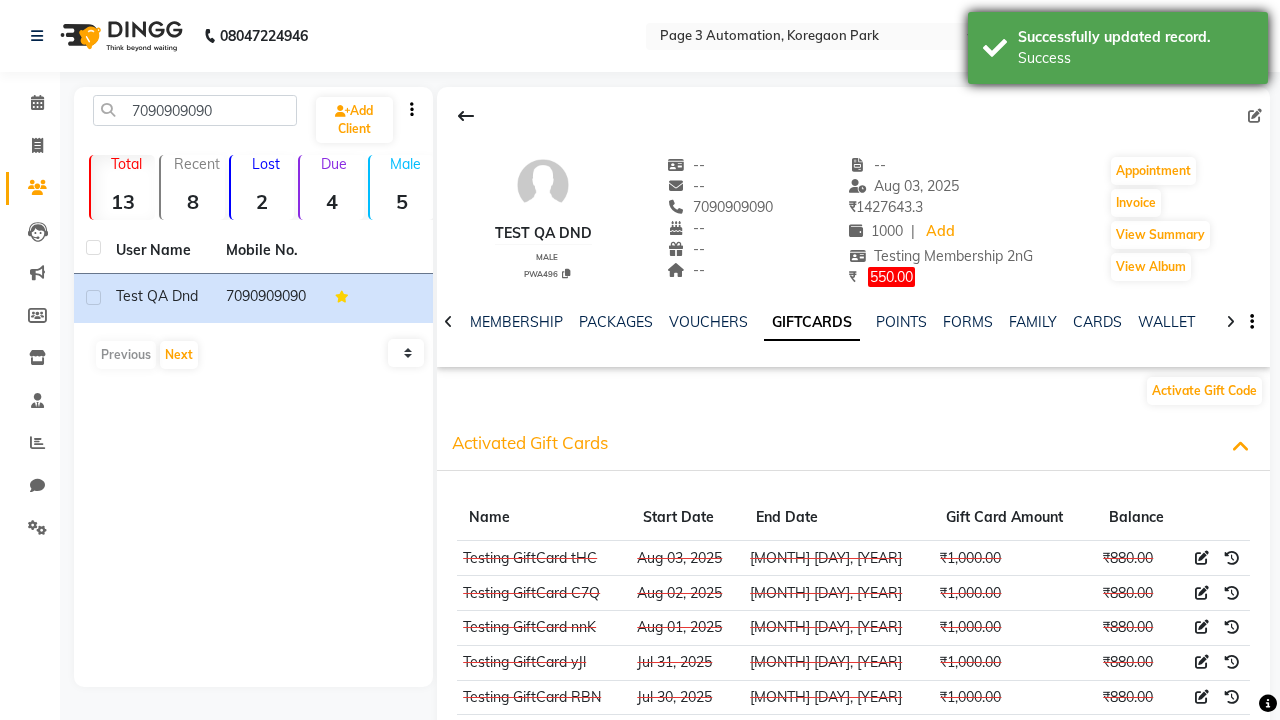 click on "Success" at bounding box center [1135, 58] 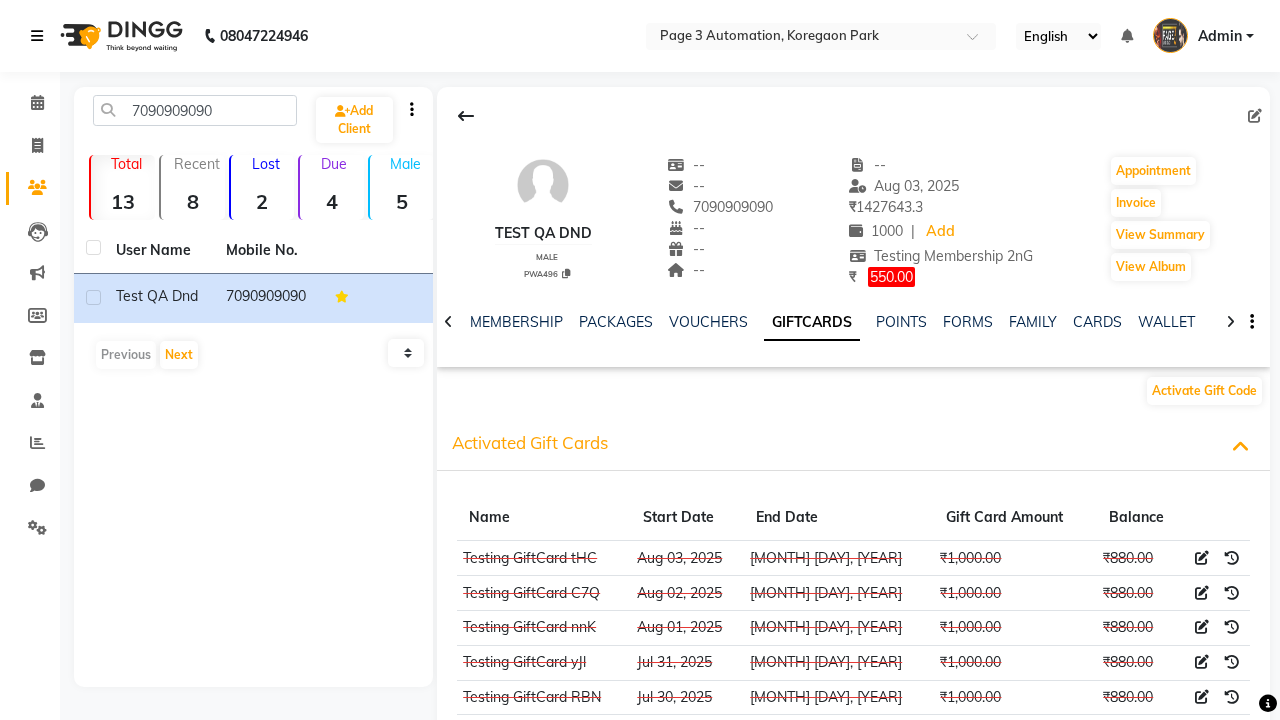 click at bounding box center [37, 36] 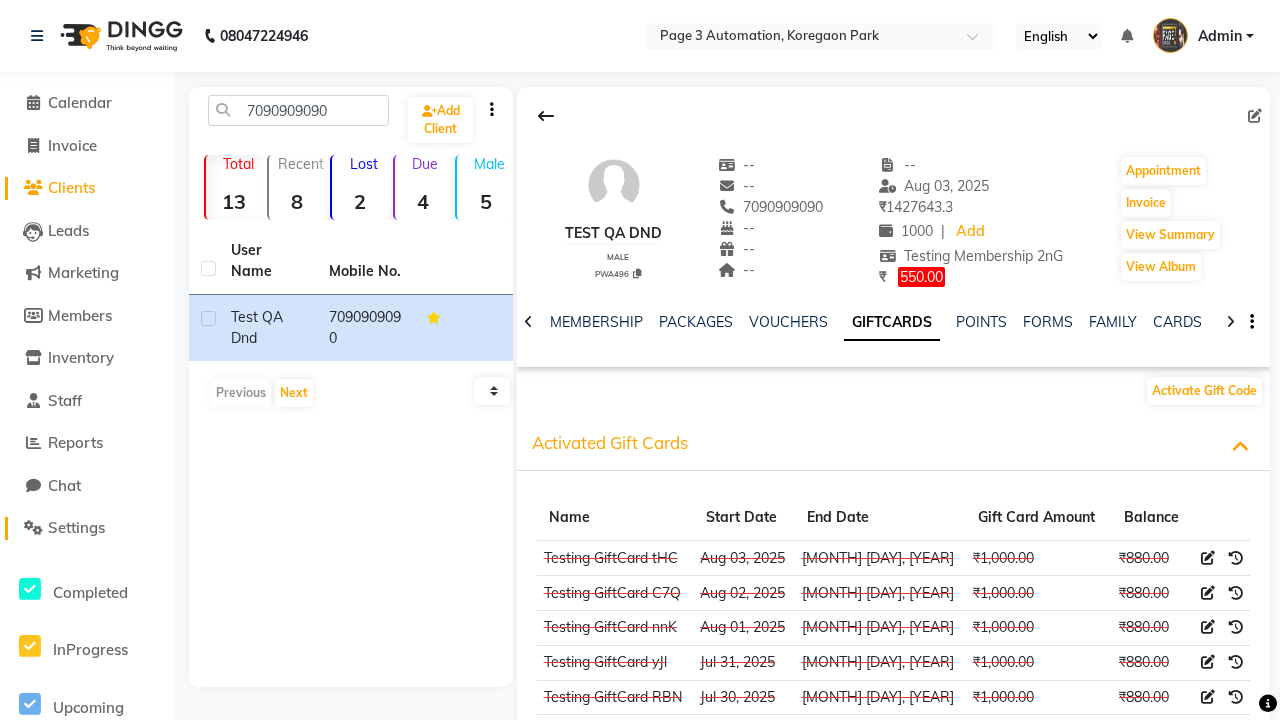 click on "Settings" 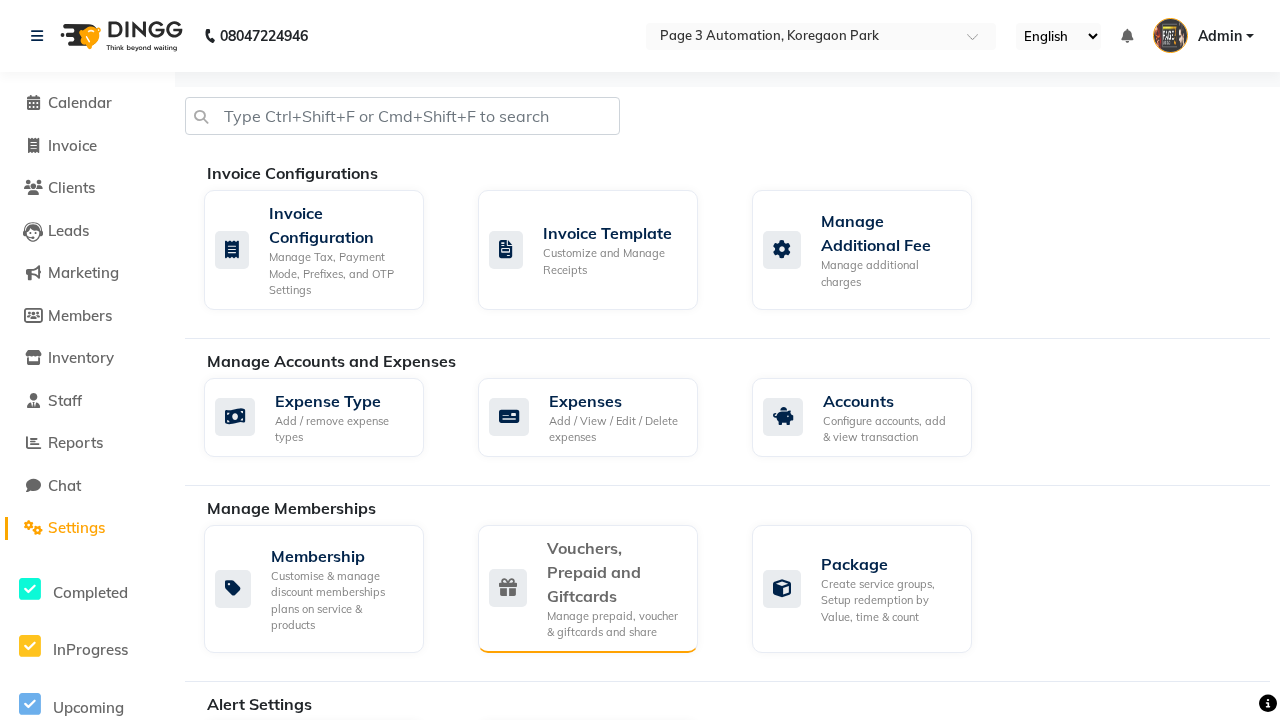 click on "Vouchers, Prepaid and Giftcards" 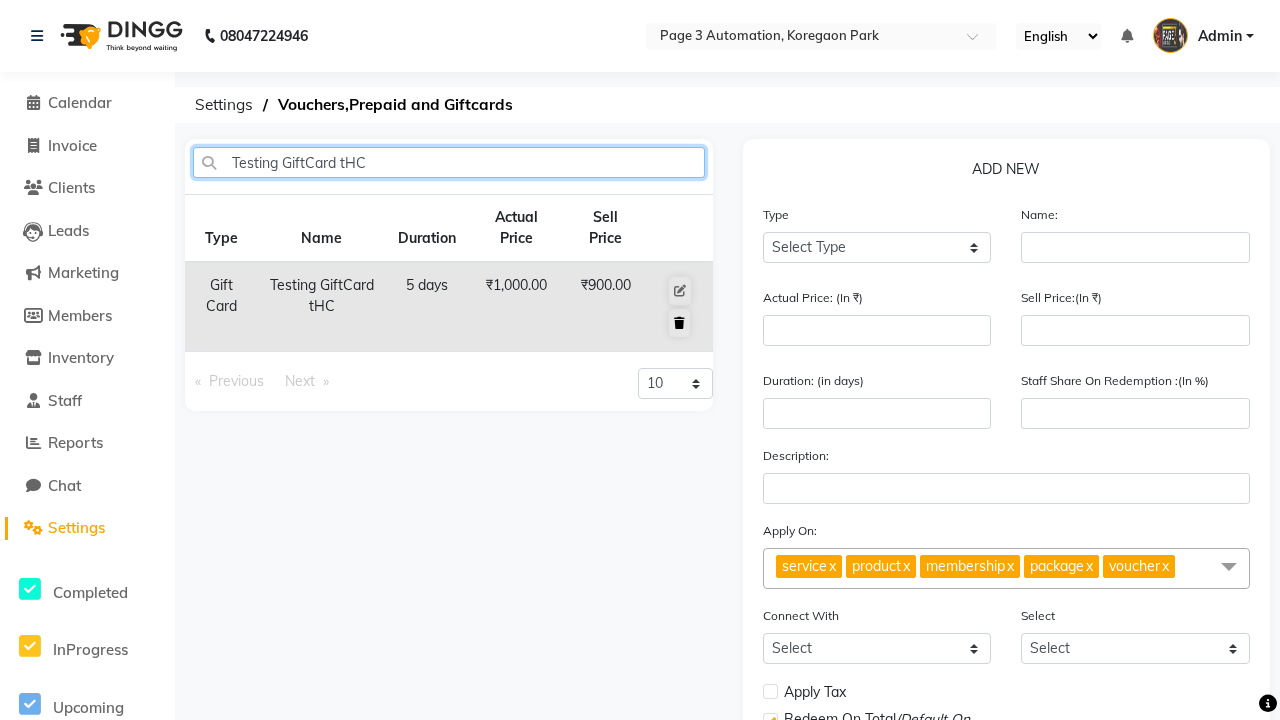 type on "Testing GiftCard tHC" 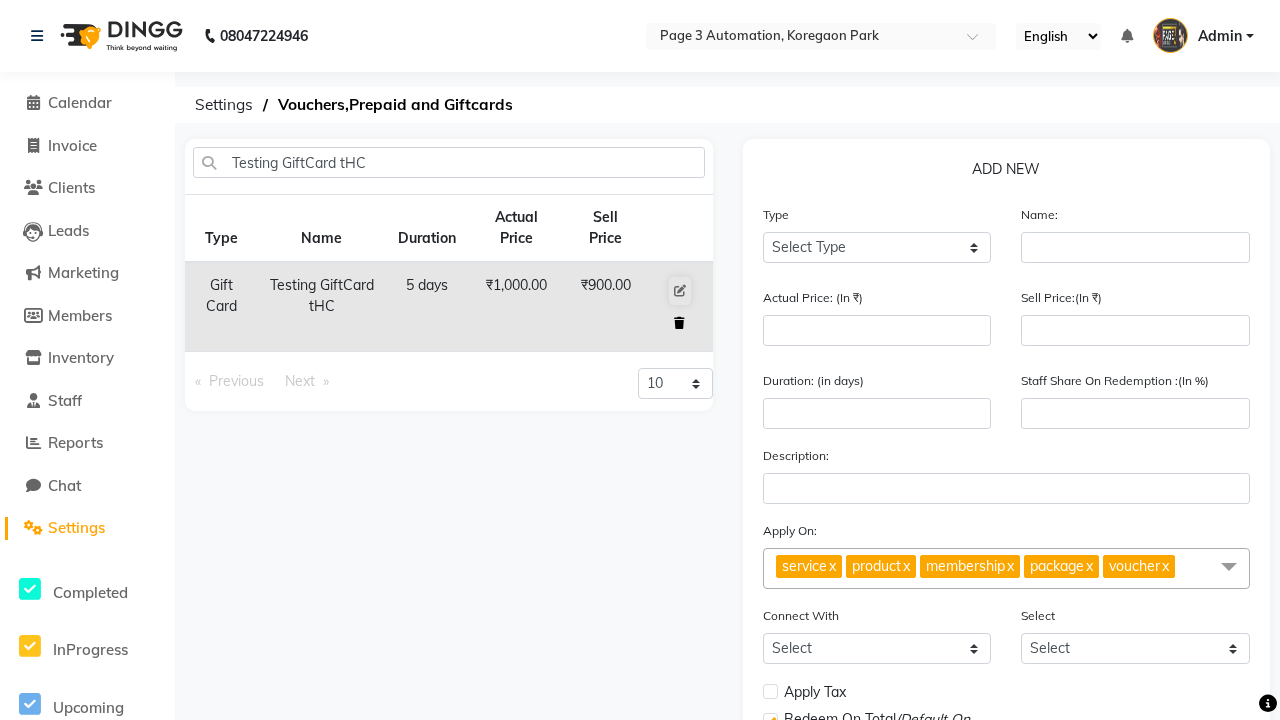 click 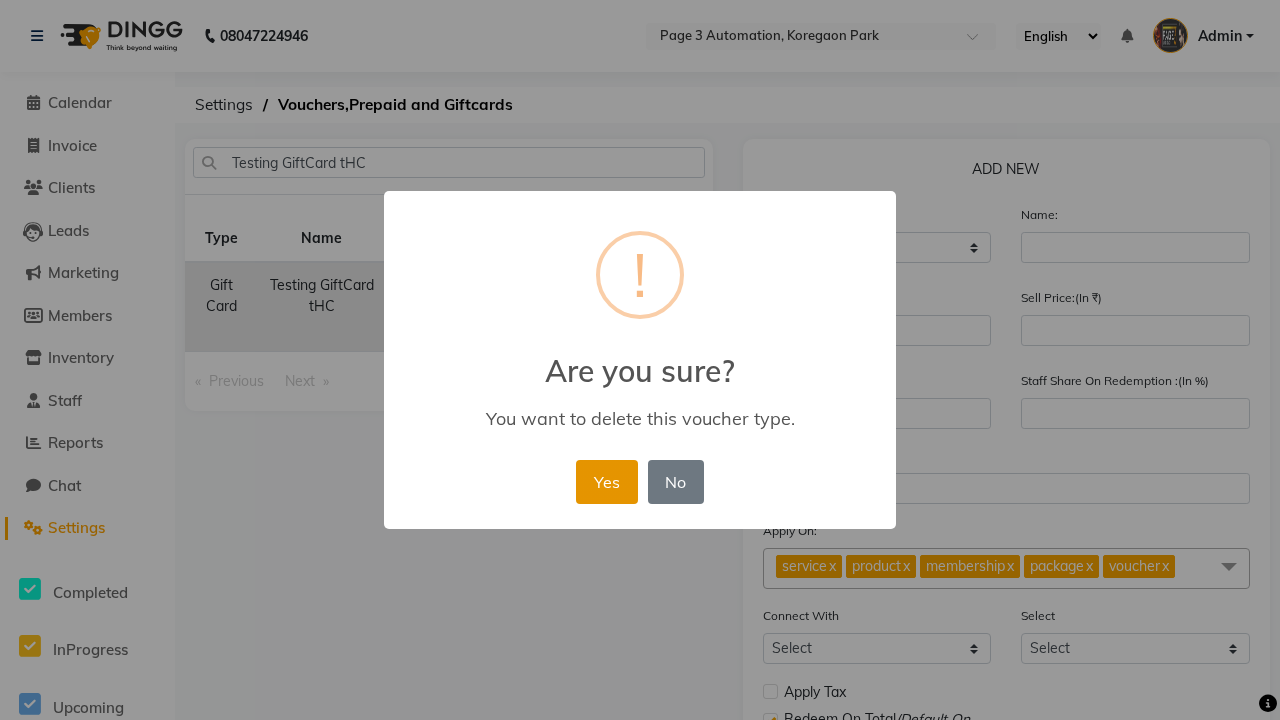 click on "Yes" at bounding box center (606, 482) 